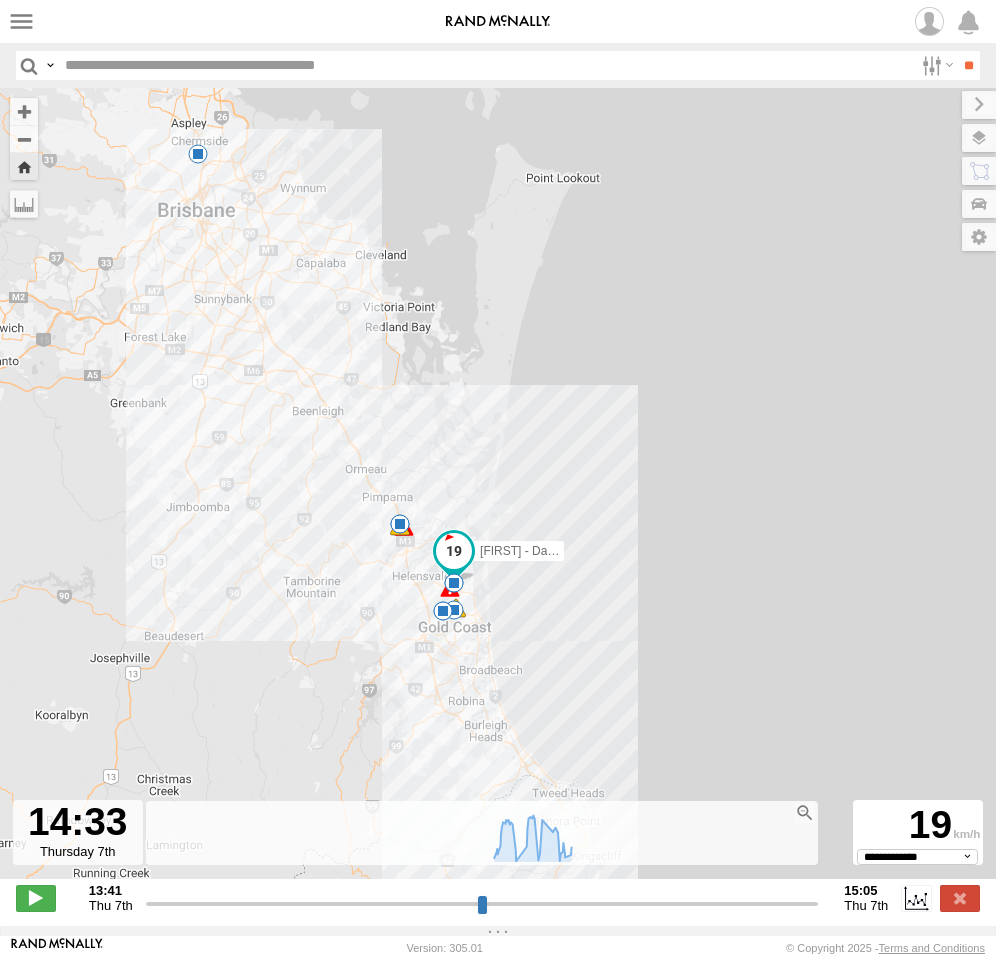select on "**********" 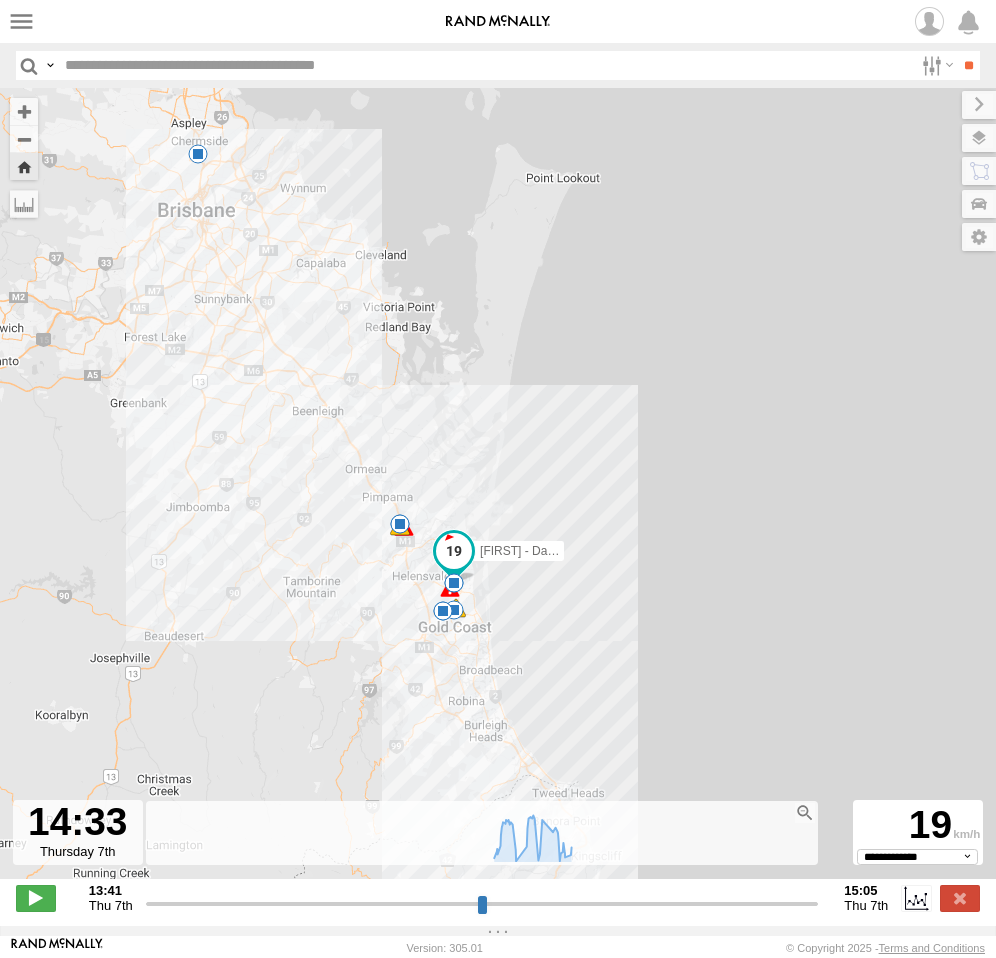 click on "Search Query
Asset ID
Asset Label
Registration
Manufacturer
Model
VIN
Job ID" at bounding box center (498, 65) 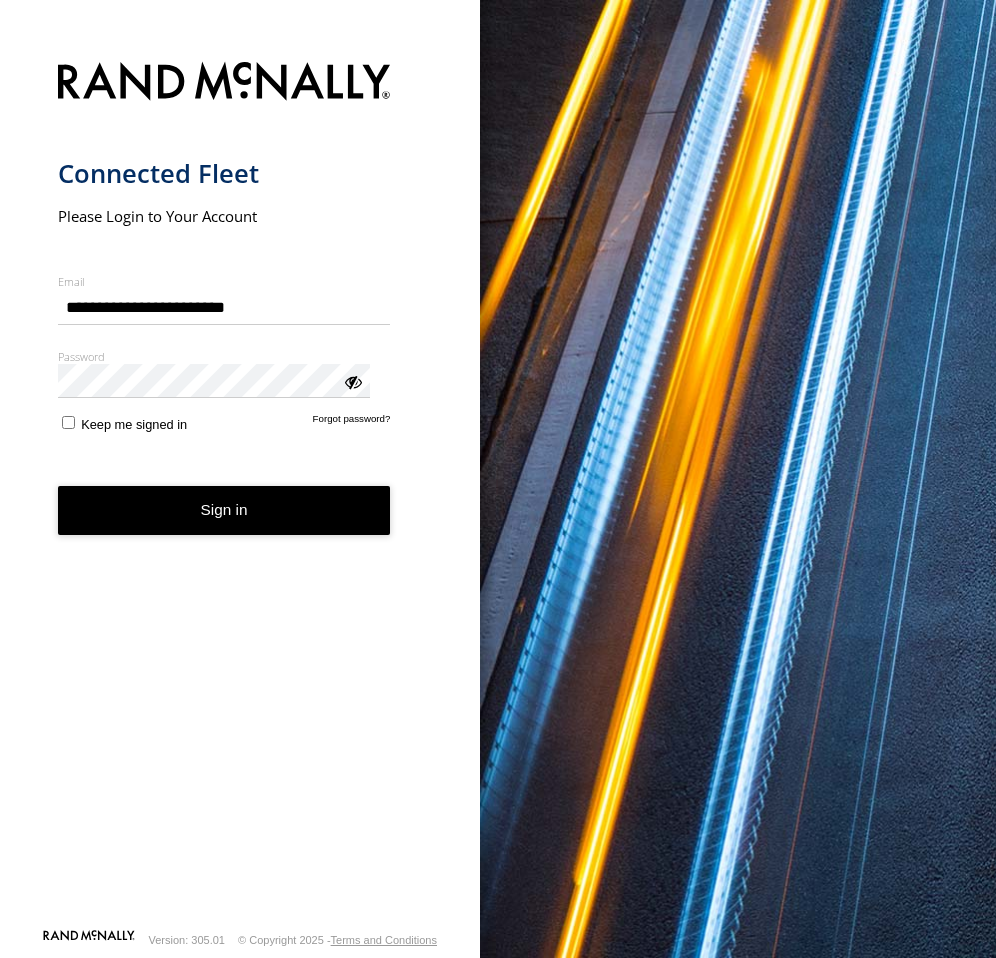 scroll, scrollTop: 0, scrollLeft: 0, axis: both 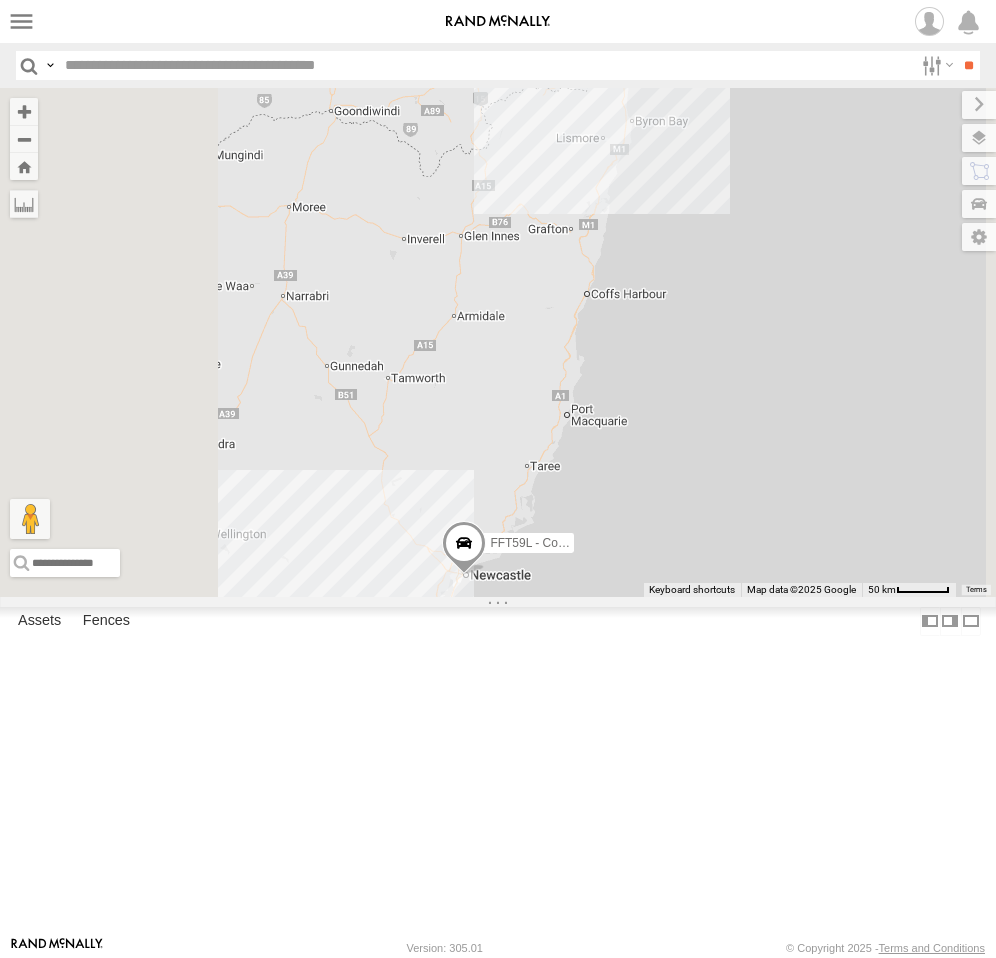 click on "Brisbane" at bounding box center [0, 0] 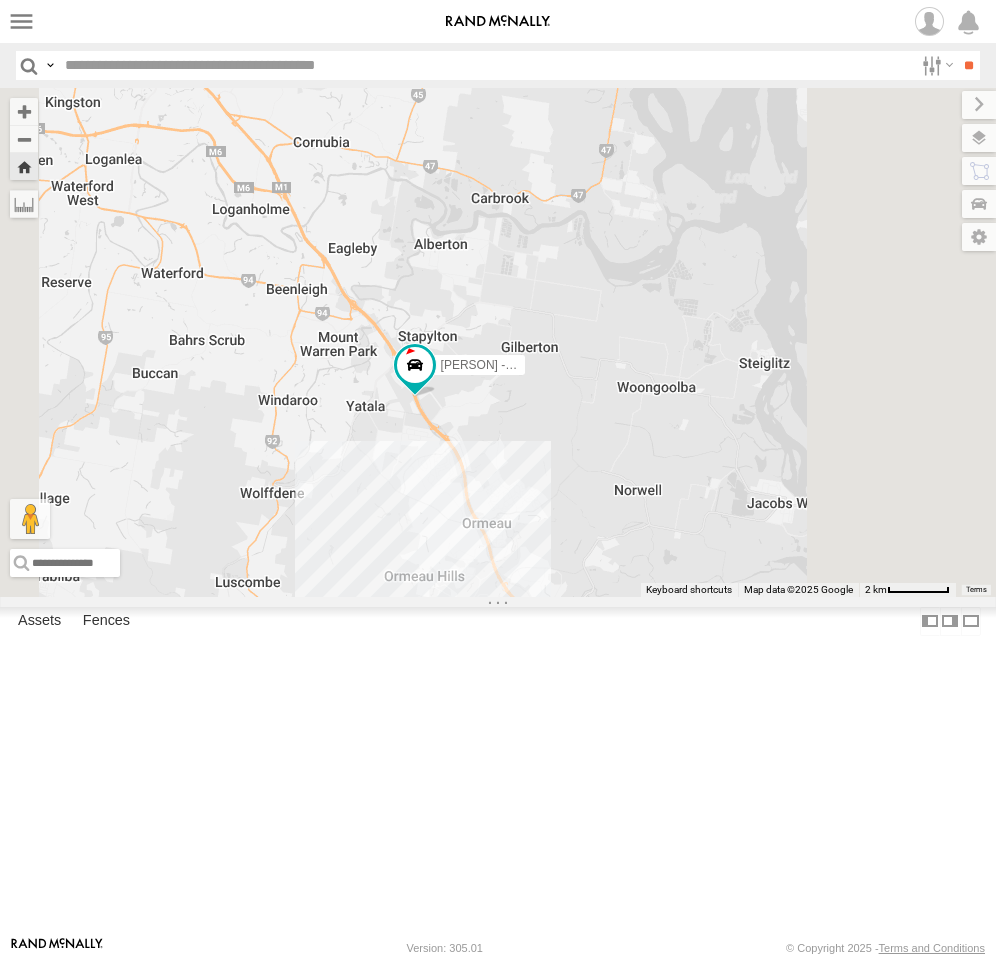drag, startPoint x: 827, startPoint y: 519, endPoint x: 751, endPoint y: 587, distance: 101.98039 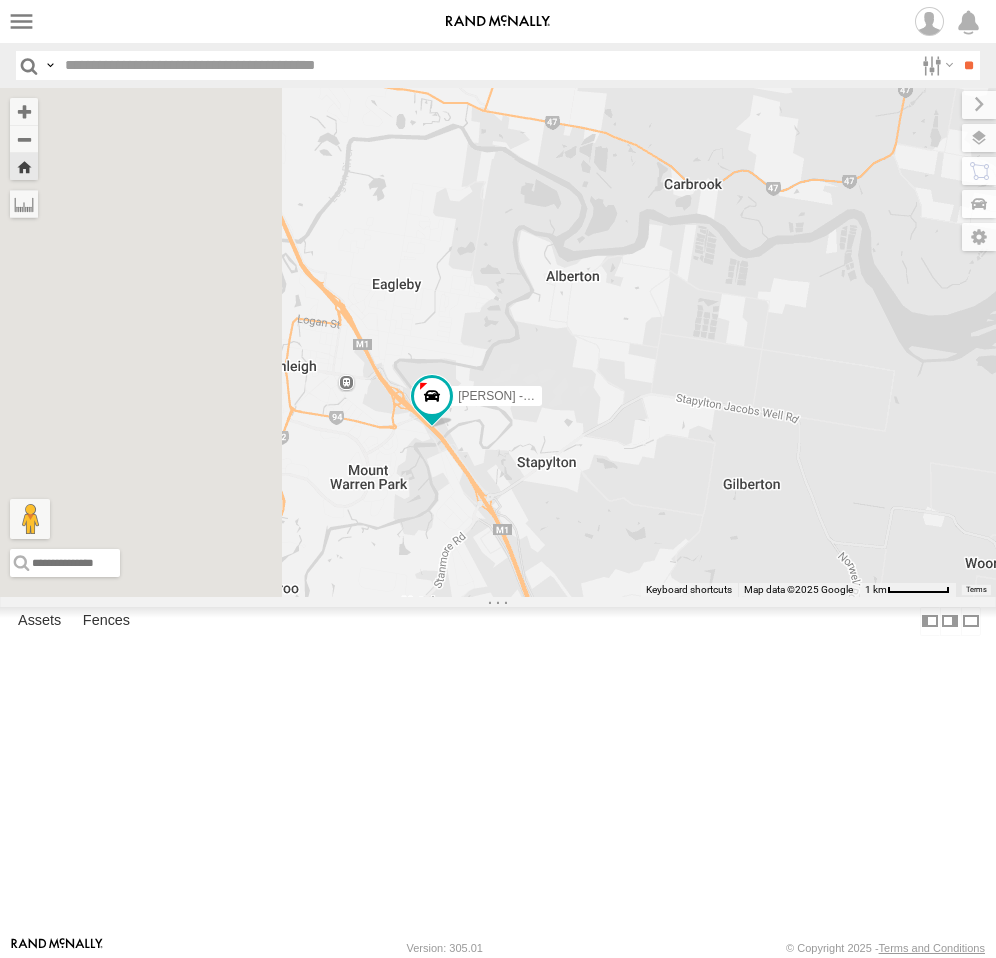 drag, startPoint x: 733, startPoint y: 547, endPoint x: 815, endPoint y: 647, distance: 129.3213 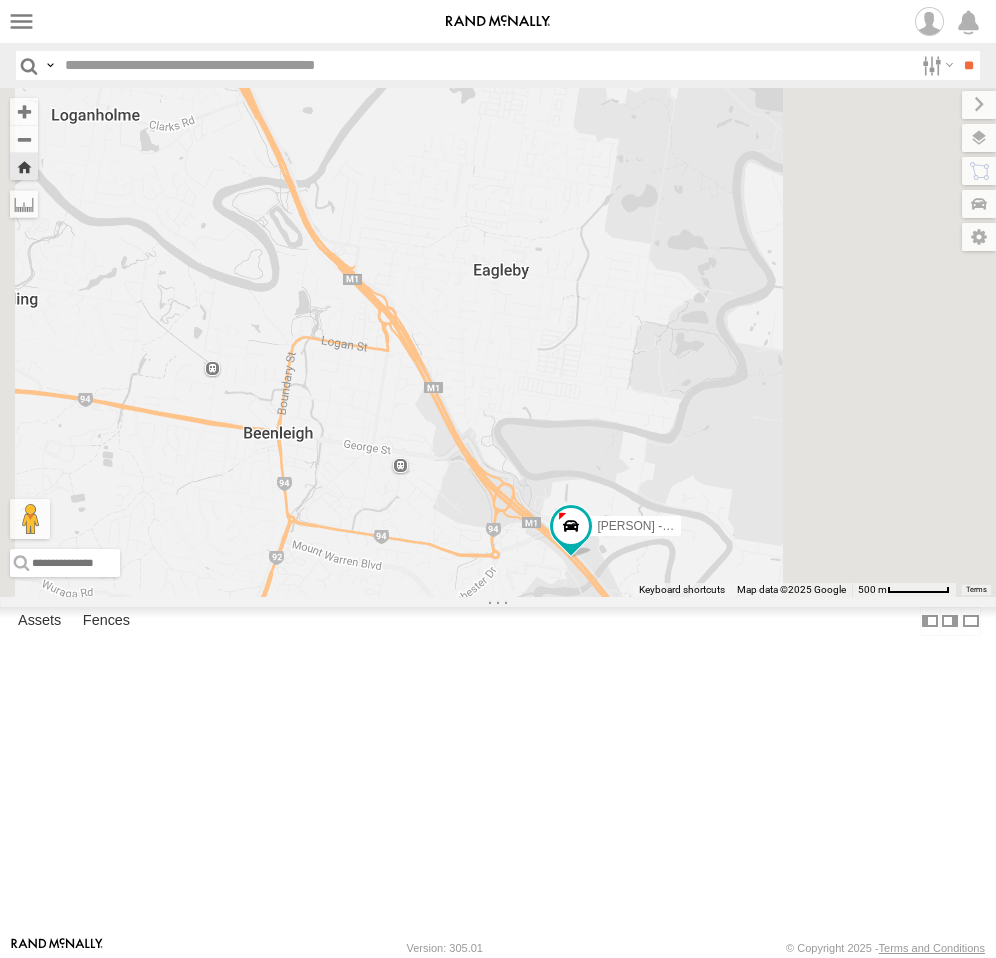 drag, startPoint x: 894, startPoint y: 772, endPoint x: 788, endPoint y: 771, distance: 106.004715 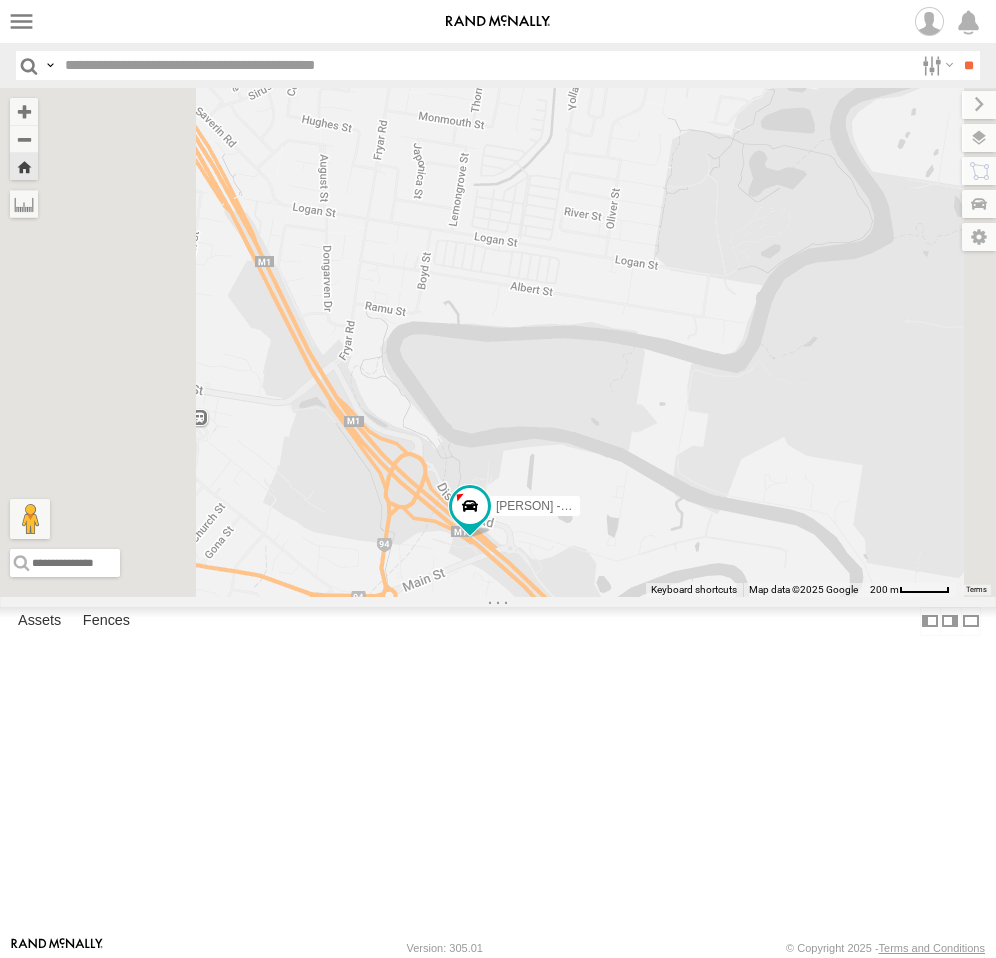 drag, startPoint x: 676, startPoint y: 743, endPoint x: 809, endPoint y: 769, distance: 135.51753 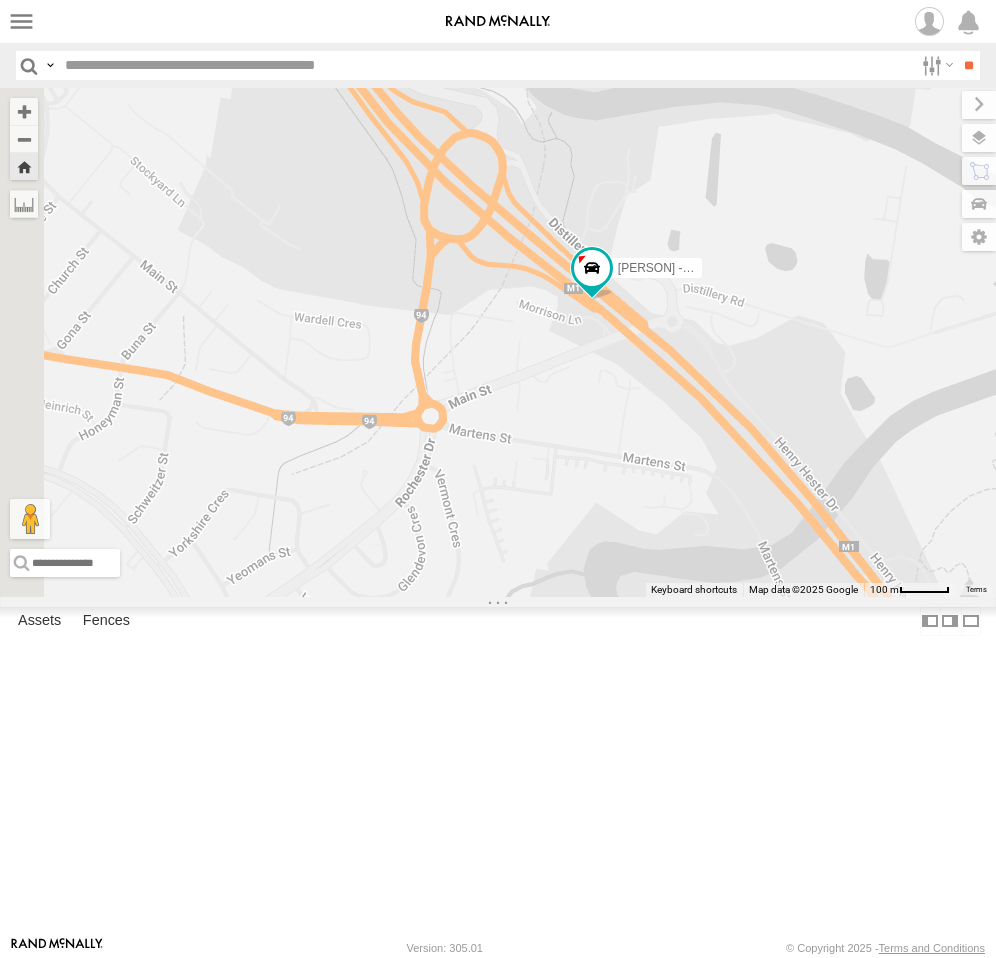 drag, startPoint x: 793, startPoint y: 621, endPoint x: 1183, endPoint y: 346, distance: 477.2054 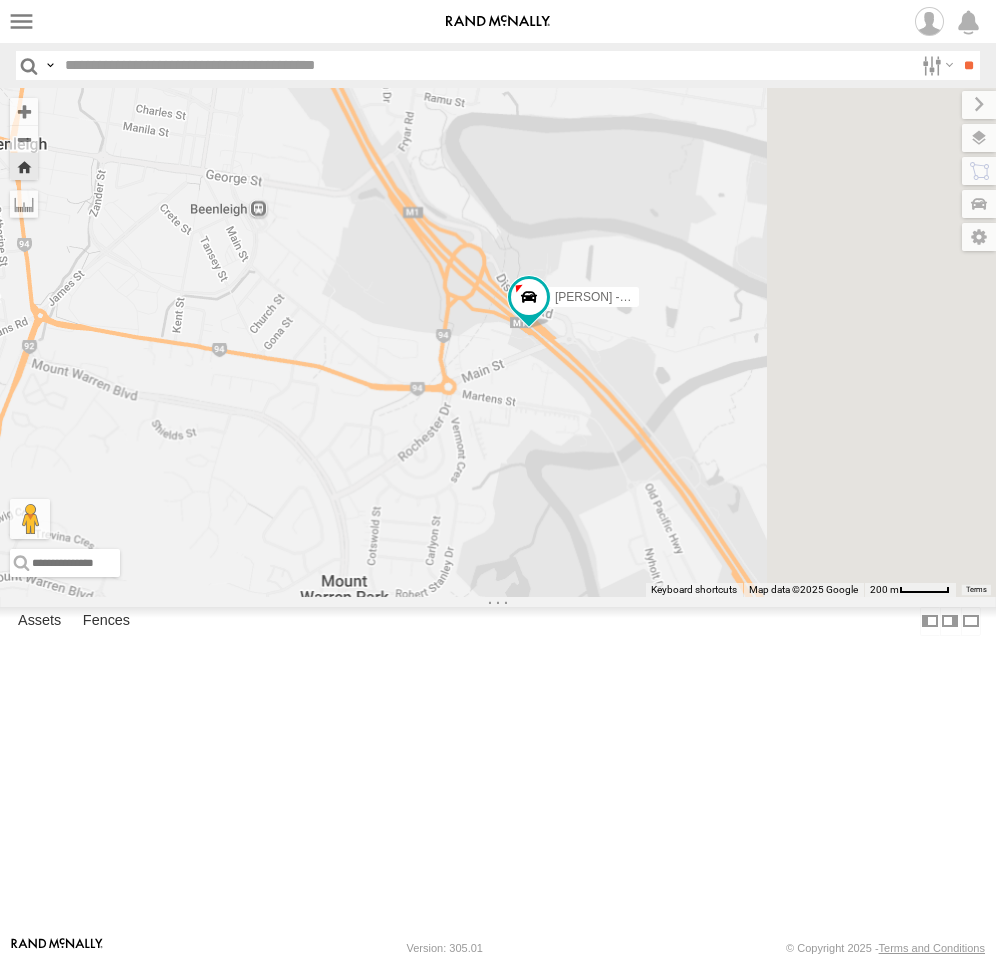drag, startPoint x: 915, startPoint y: 319, endPoint x: 836, endPoint y: 459, distance: 160.75136 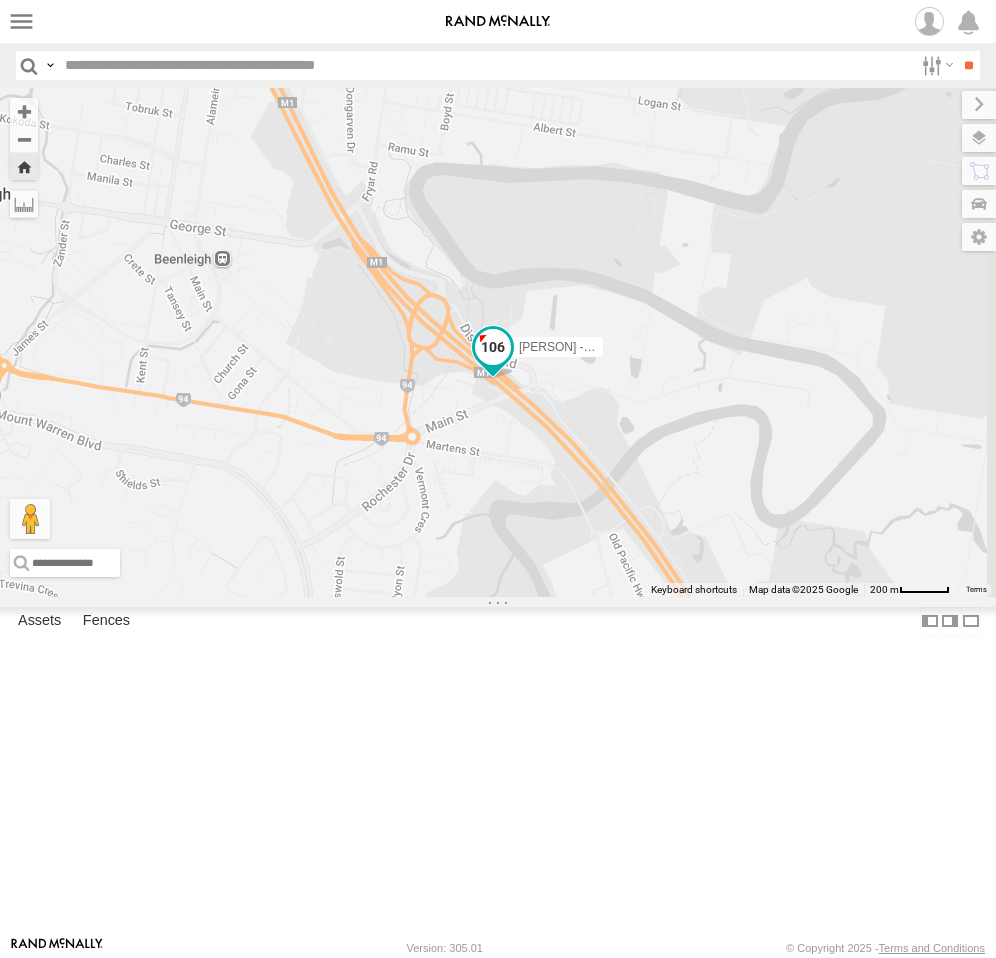 click at bounding box center [493, 347] 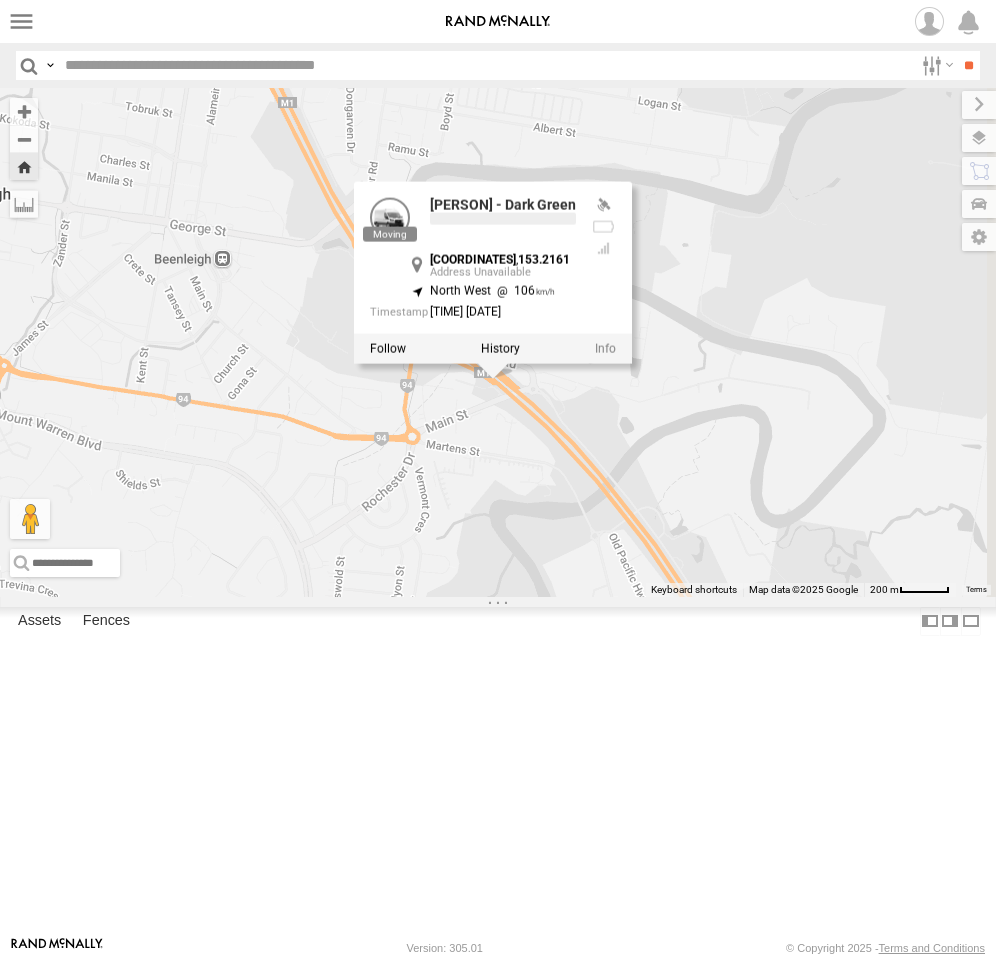 click on "Roy - Dark Green Roy - Dark Green -27.72204 ,  153.2161 North West 106 06:22:30 08/08/2025" at bounding box center [498, 342] 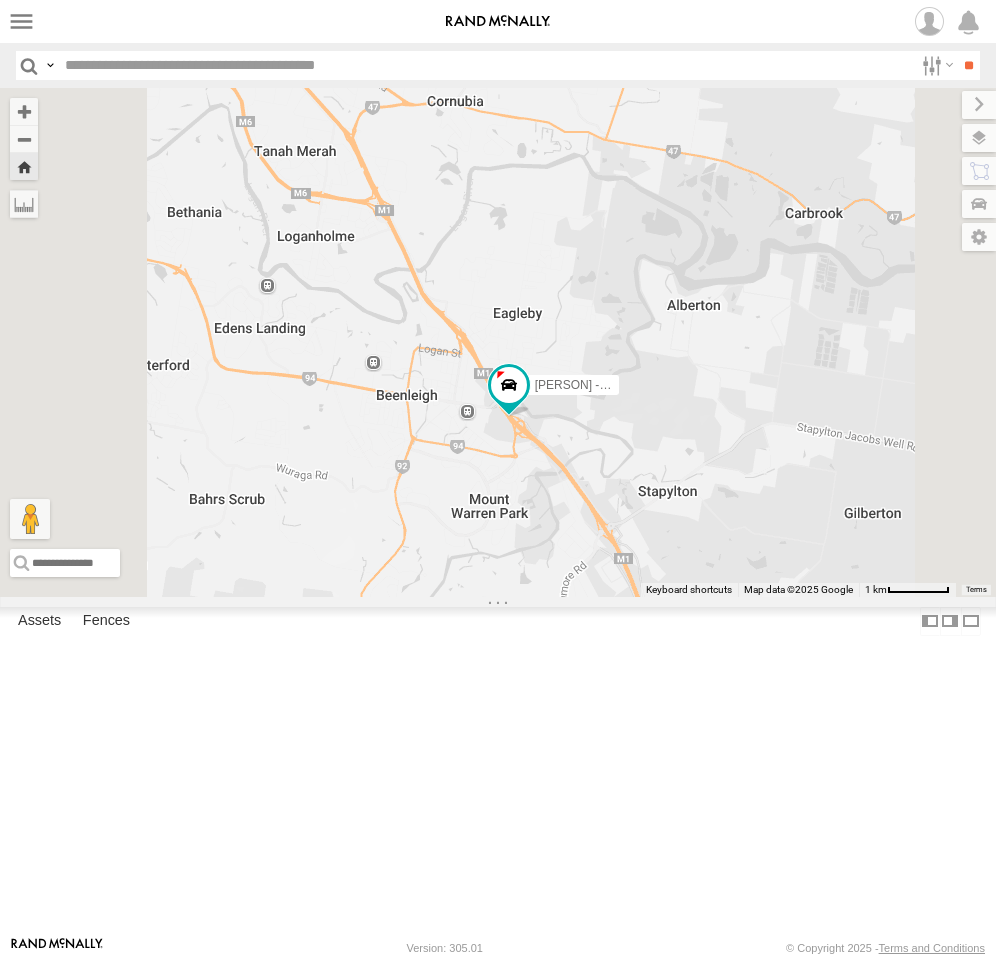 drag, startPoint x: 758, startPoint y: 549, endPoint x: 792, endPoint y: 618, distance: 76.922035 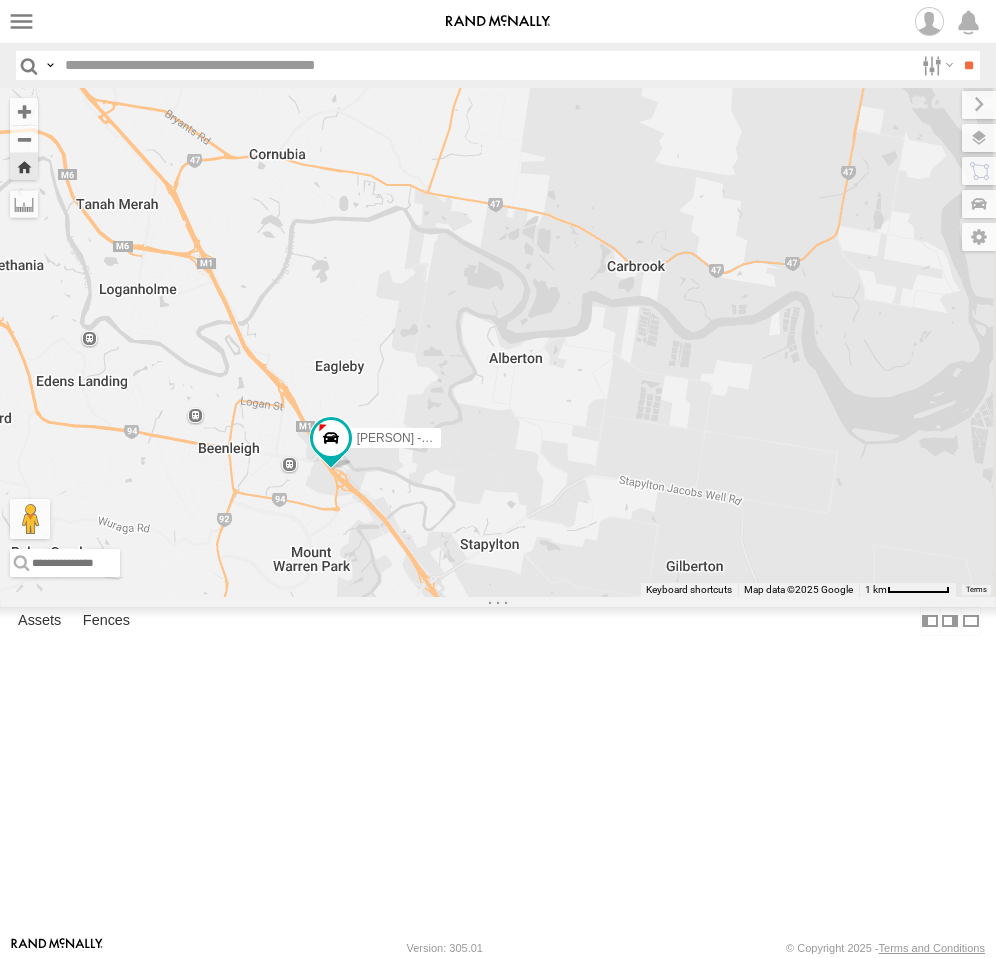 drag, startPoint x: 807, startPoint y: 711, endPoint x: 651, endPoint y: 748, distance: 160.32779 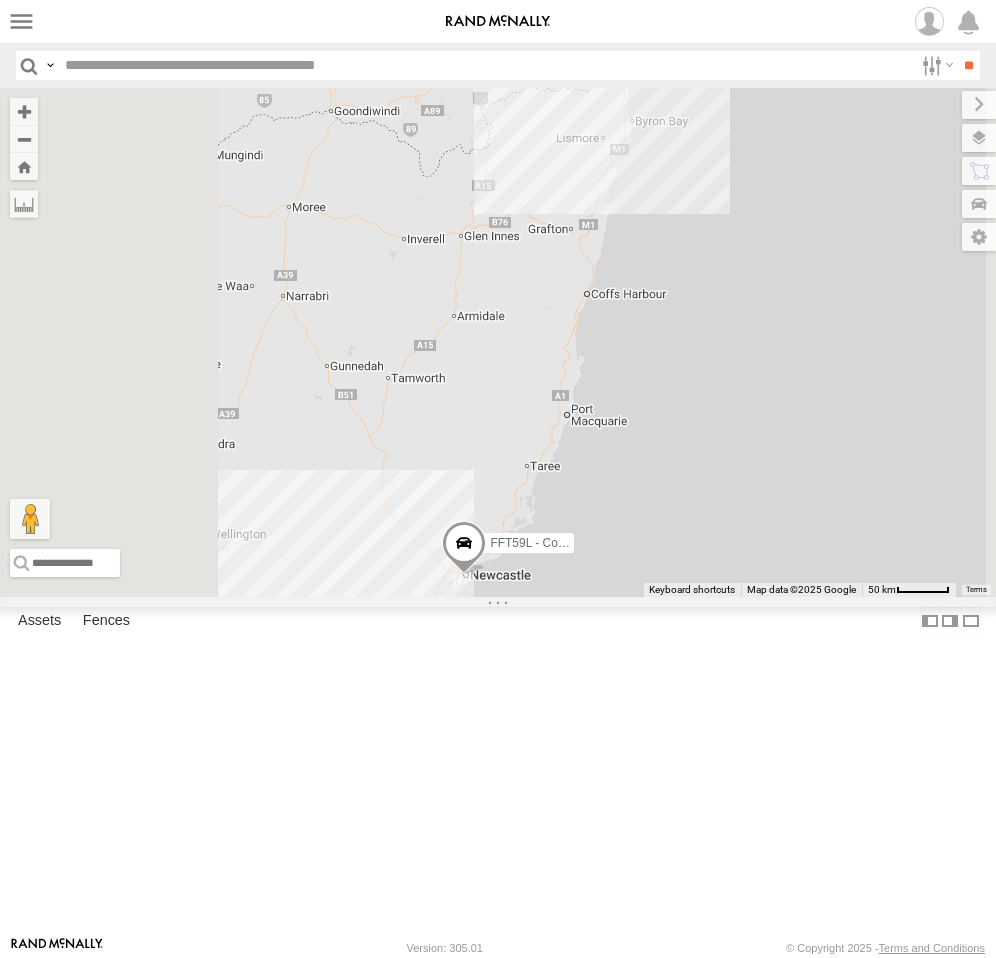 click on "[FIRST] - Dark Green" at bounding box center (0, 0) 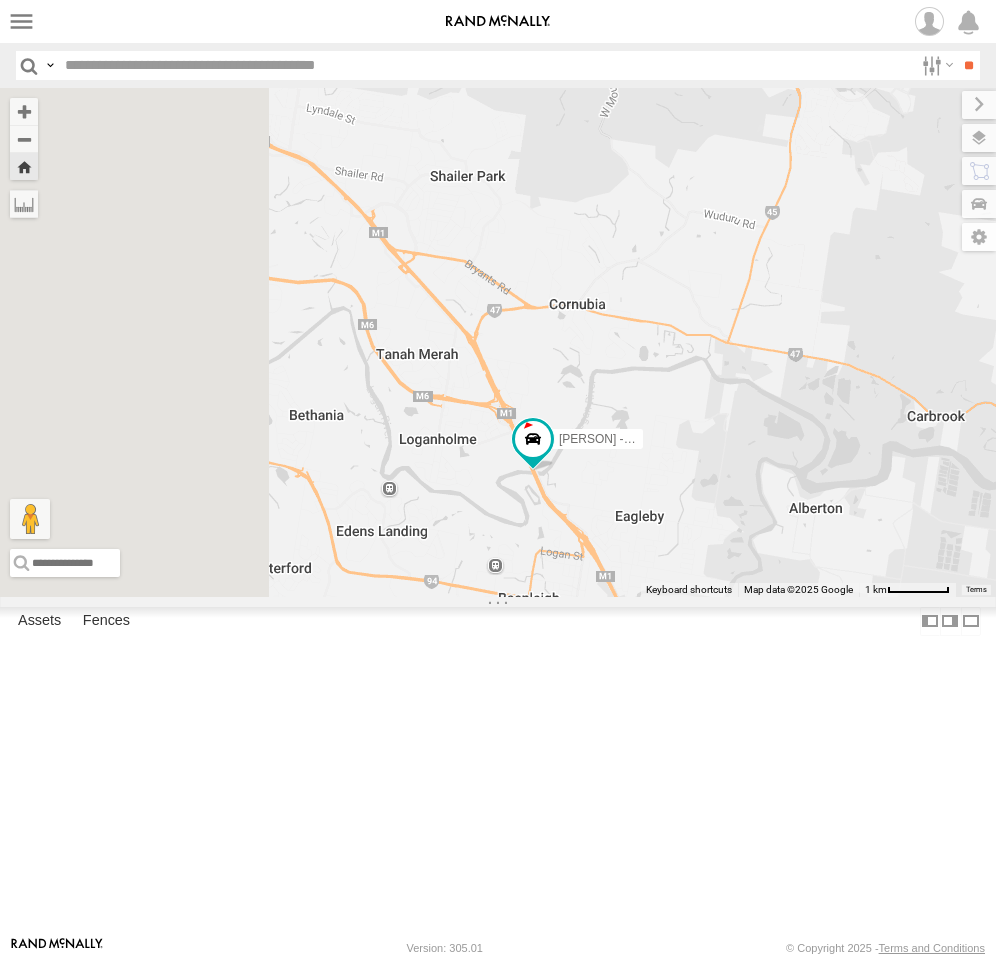 drag, startPoint x: 620, startPoint y: 596, endPoint x: 705, endPoint y: 642, distance: 96.64885 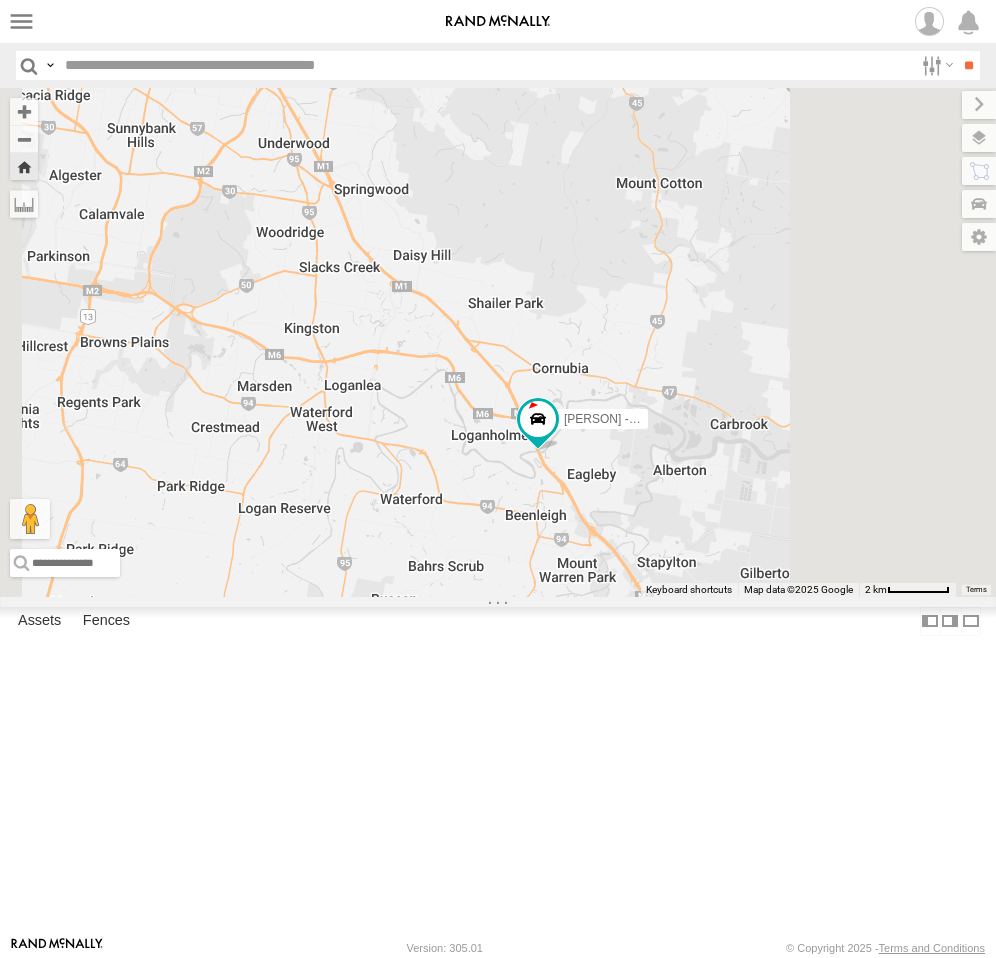 drag, startPoint x: 696, startPoint y: 560, endPoint x: 723, endPoint y: 543, distance: 31.906113 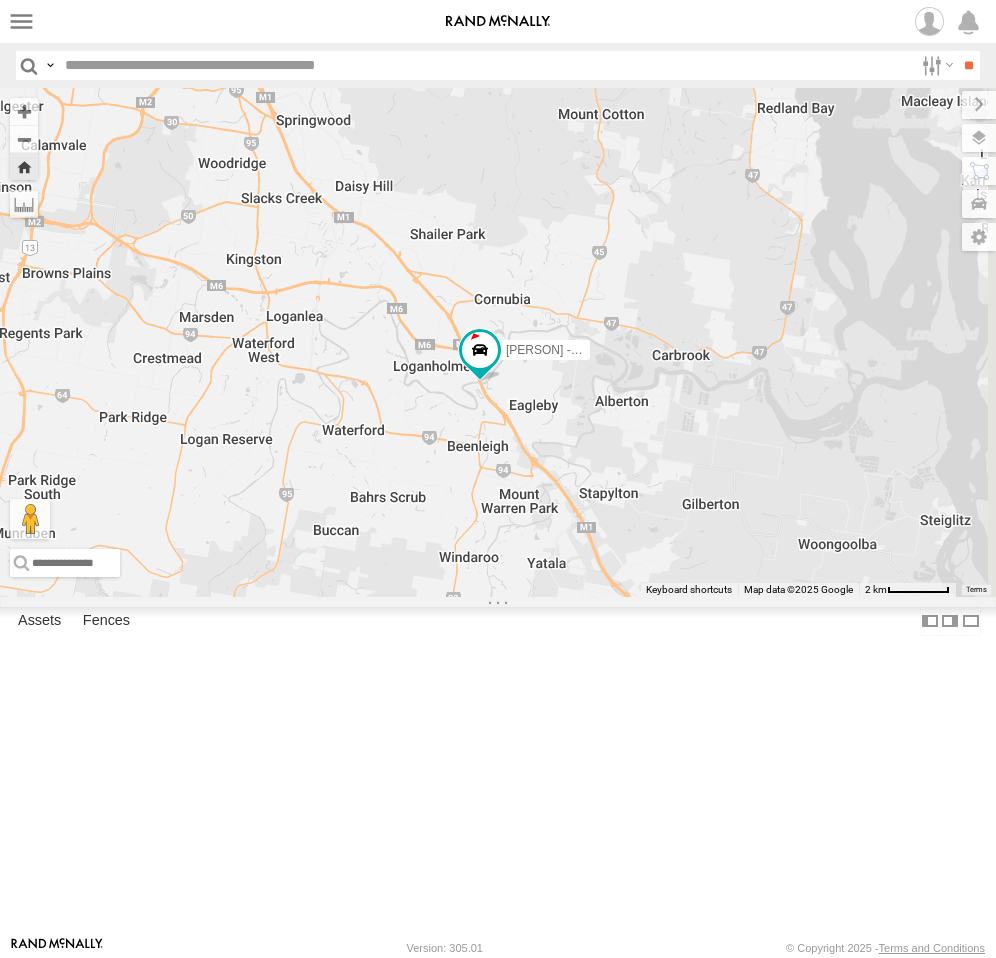 drag, startPoint x: 883, startPoint y: 448, endPoint x: 821, endPoint y: 375, distance: 95.77578 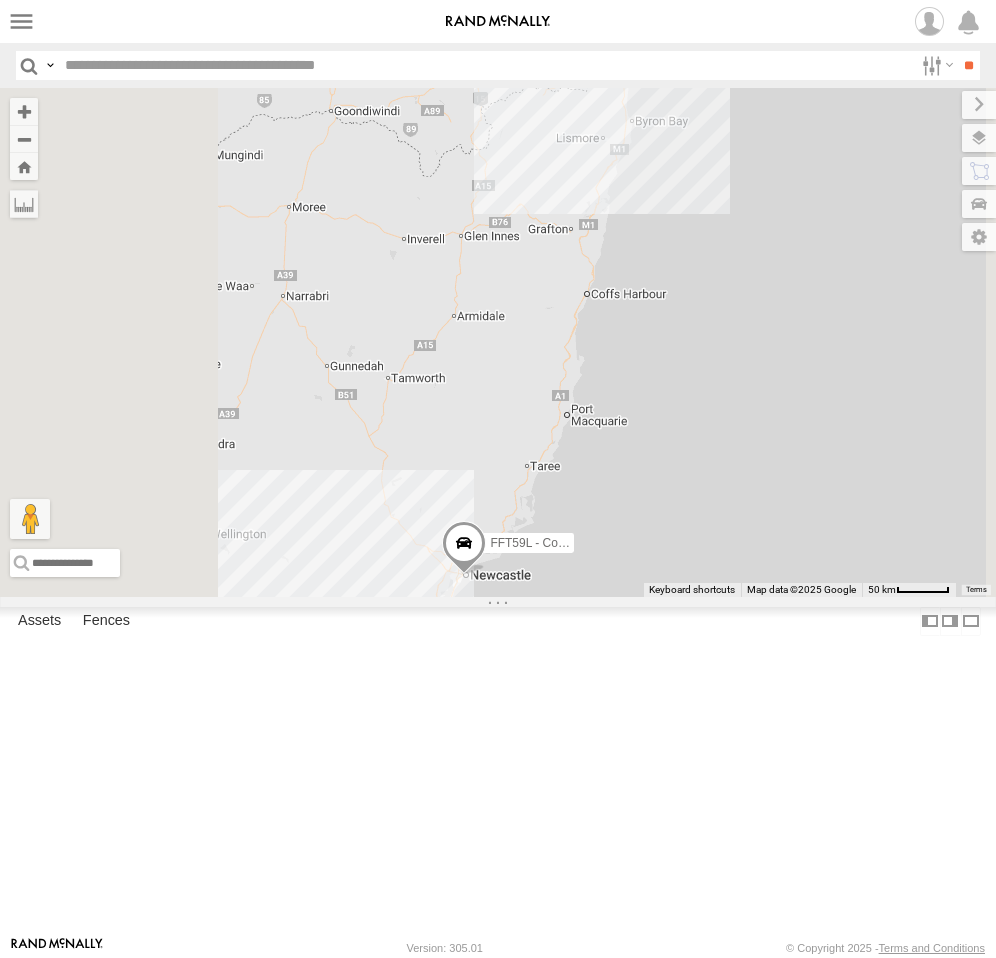click on "Brisbane" at bounding box center [0, 0] 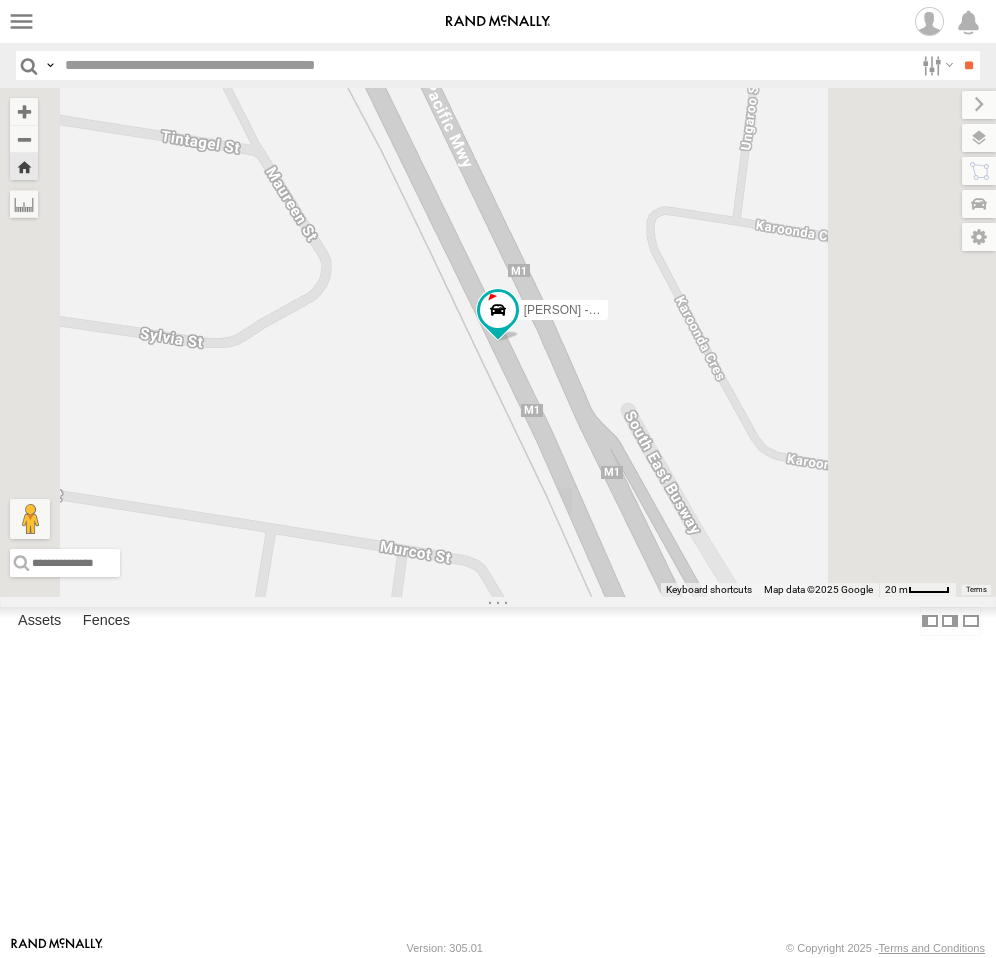 click on "[FIRST] - Yellow" at bounding box center [0, 0] 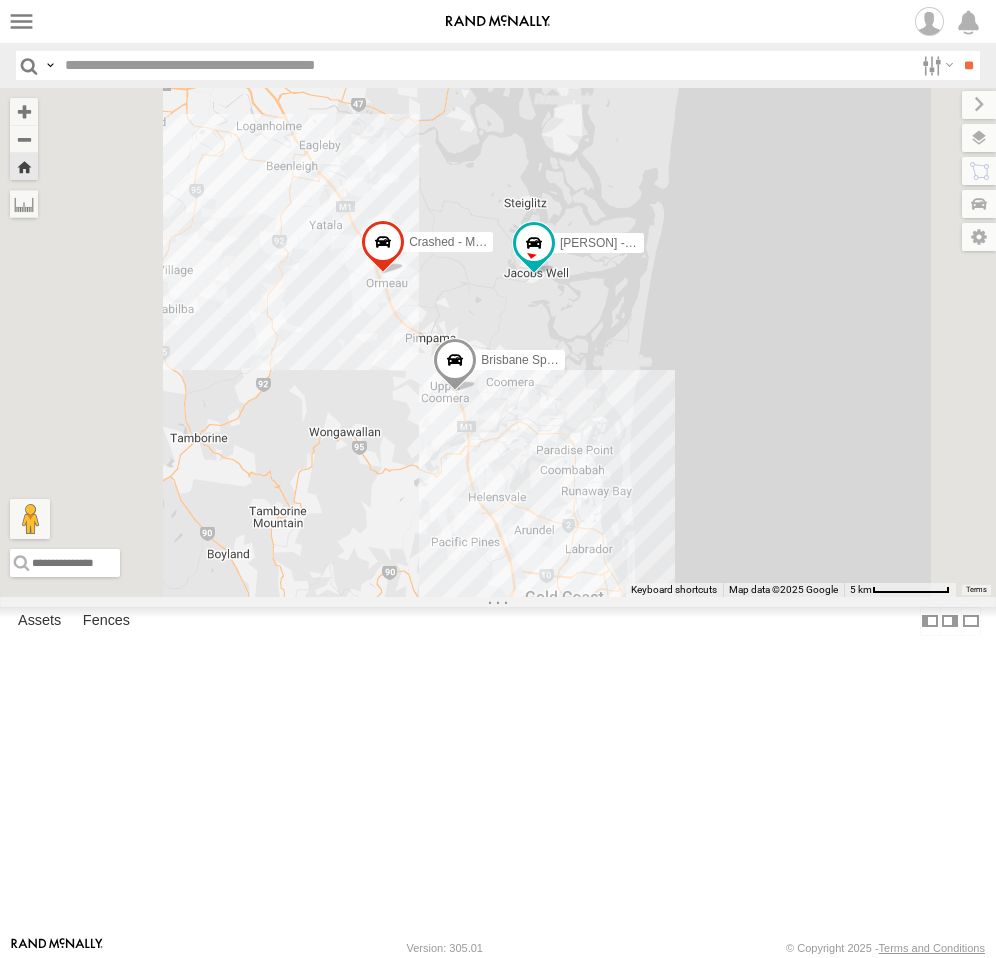 drag, startPoint x: 813, startPoint y: 502, endPoint x: 766, endPoint y: 497, distance: 47.26521 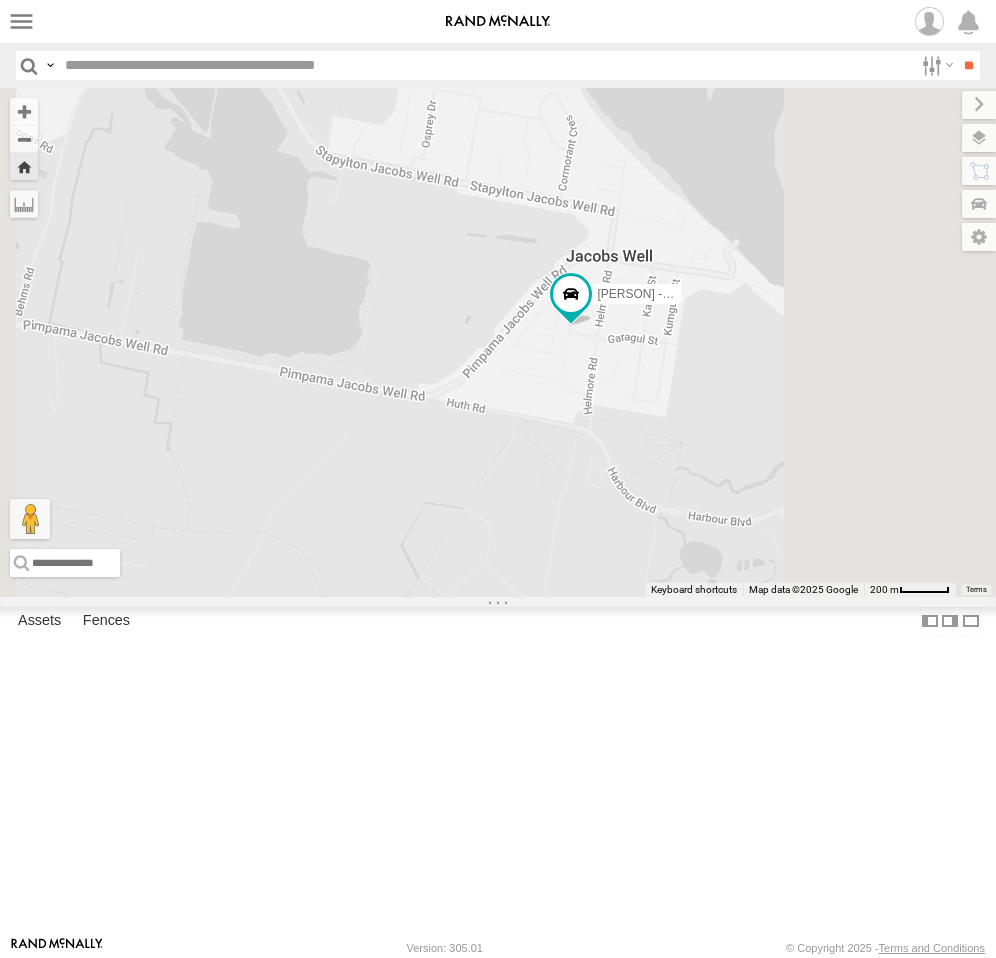 click on "Squeak - Dark Green
Sydney
Brickmakers Dr
Moorebank
-33.9382 150.95925
Video
Roy - Dark Green
Brisbane
Kessels Rd
MacGregor
-27.56174 153.06865
Video" at bounding box center [0, 0] 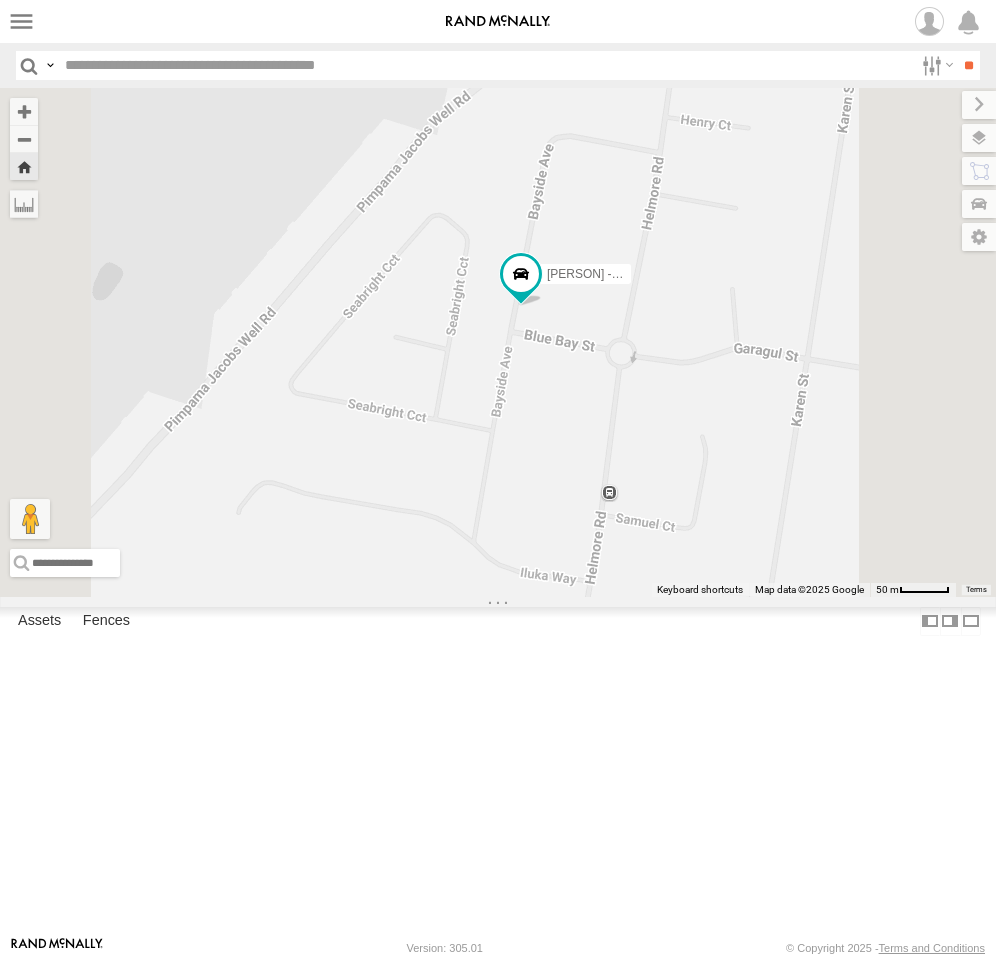 drag, startPoint x: 752, startPoint y: 471, endPoint x: 841, endPoint y: 542, distance: 113.85078 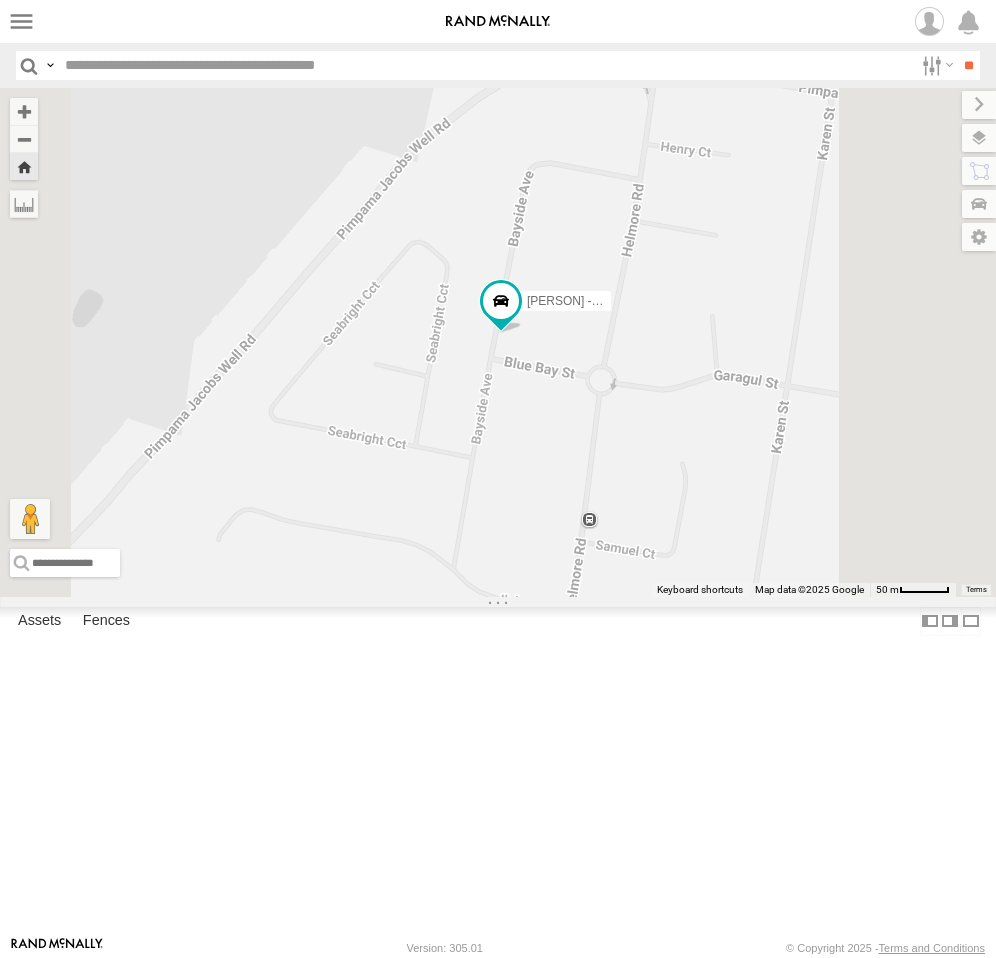 drag, startPoint x: 827, startPoint y: 513, endPoint x: 806, endPoint y: 534, distance: 29.698484 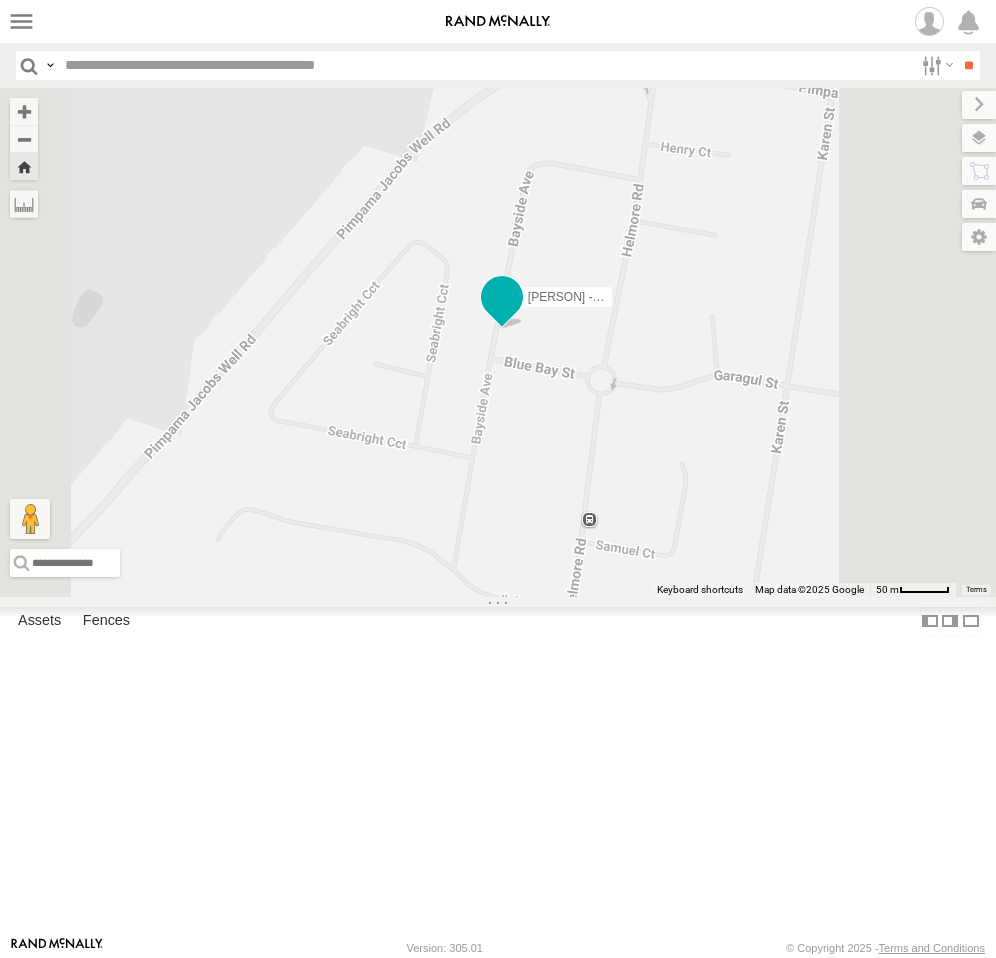 click at bounding box center (502, 298) 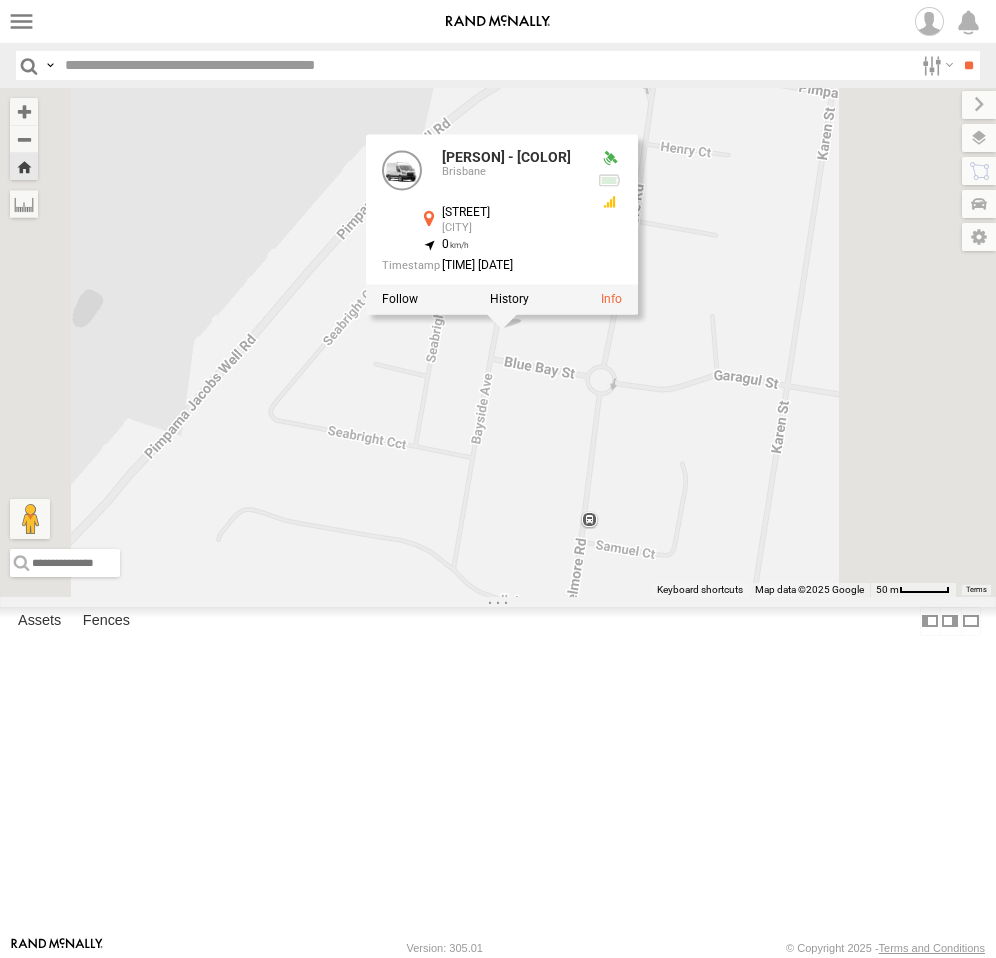 click on "Matthew - Yellow Matthew - Yellow Brisbane Bayside Ave Jacobs Well -27.78293 ,  153.36003 0 06:51:51 08/08/2025" at bounding box center [498, 342] 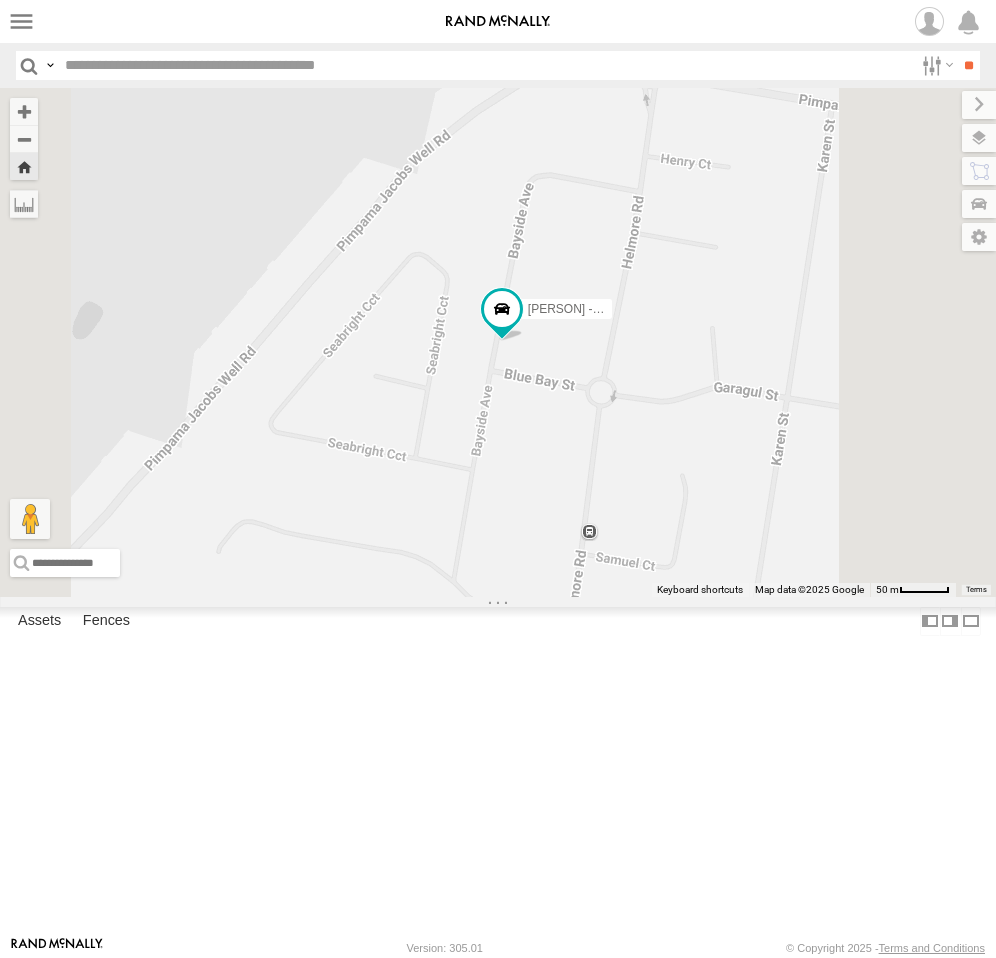 click on "[FIRST] - Yellow" at bounding box center [498, 342] 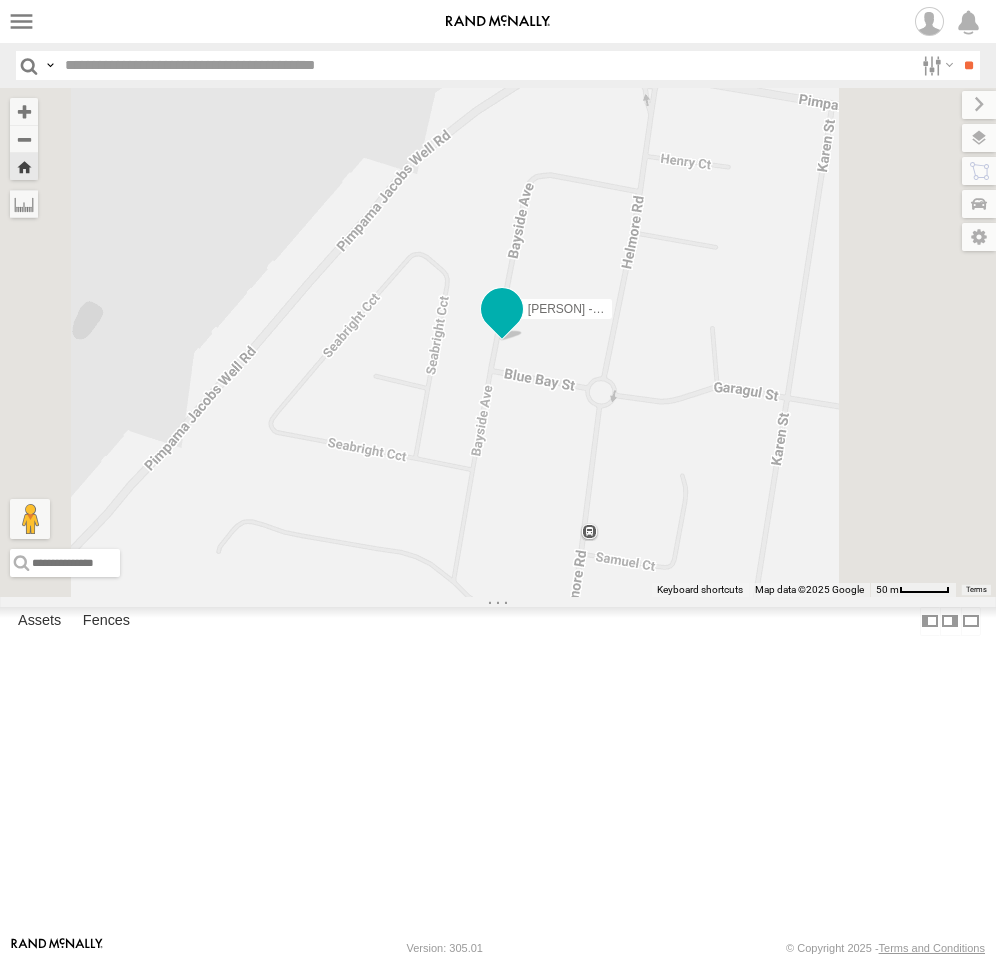 click at bounding box center (502, 310) 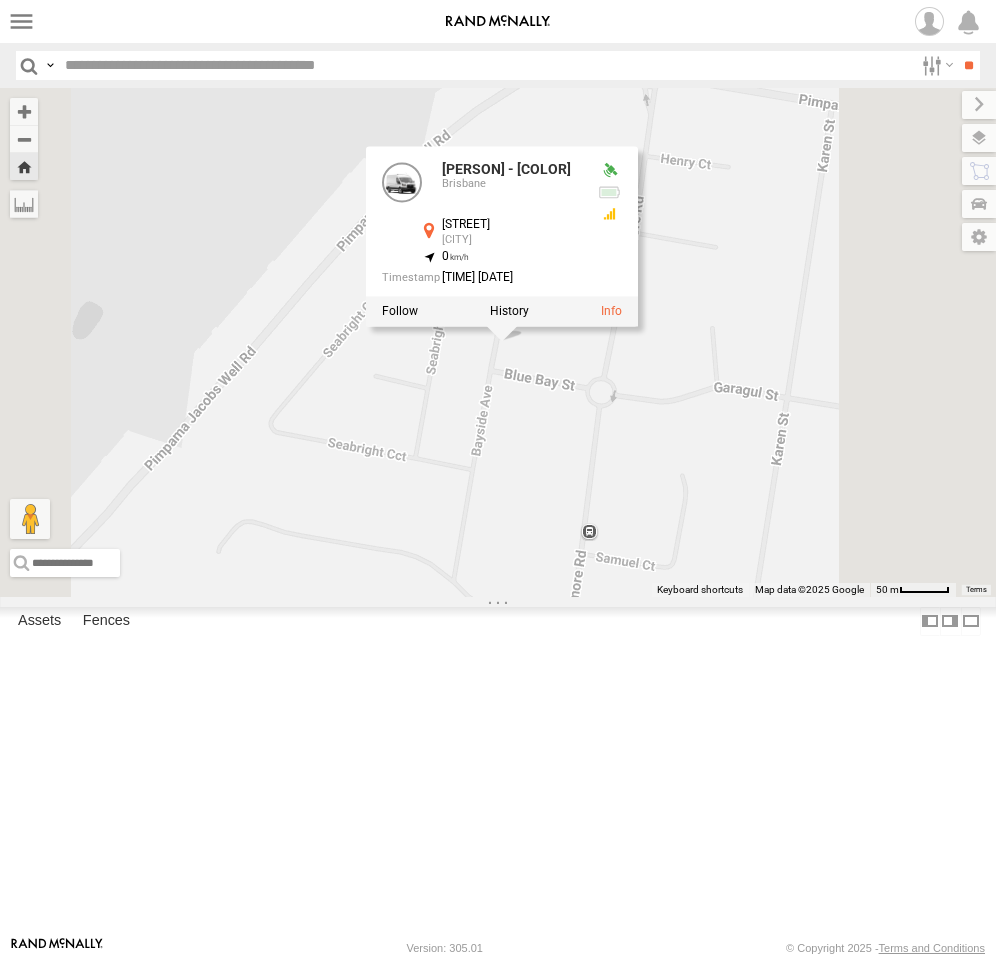 click on "Matthew - Yellow Matthew - Yellow Brisbane Bayside Ave Jacobs Well -27.78293 ,  153.36003 0 06:53:29 08/08/2025" at bounding box center [498, 342] 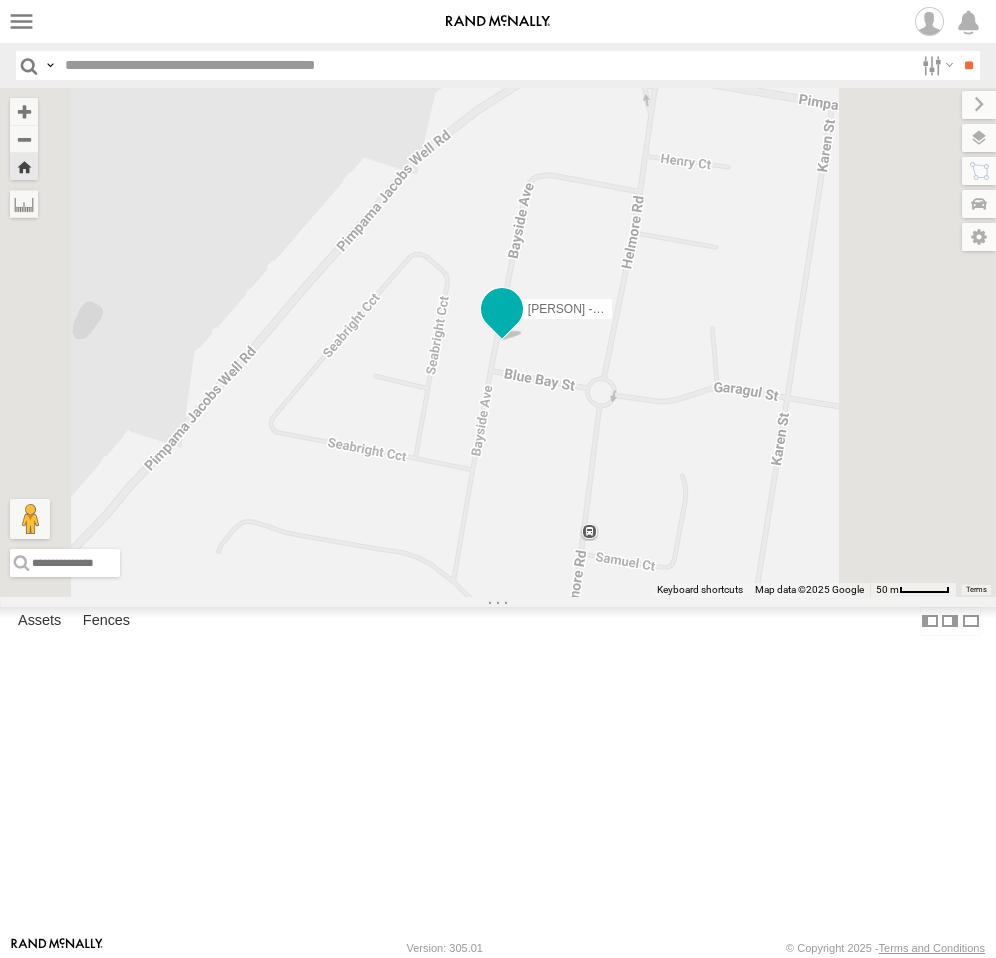 click at bounding box center (502, 310) 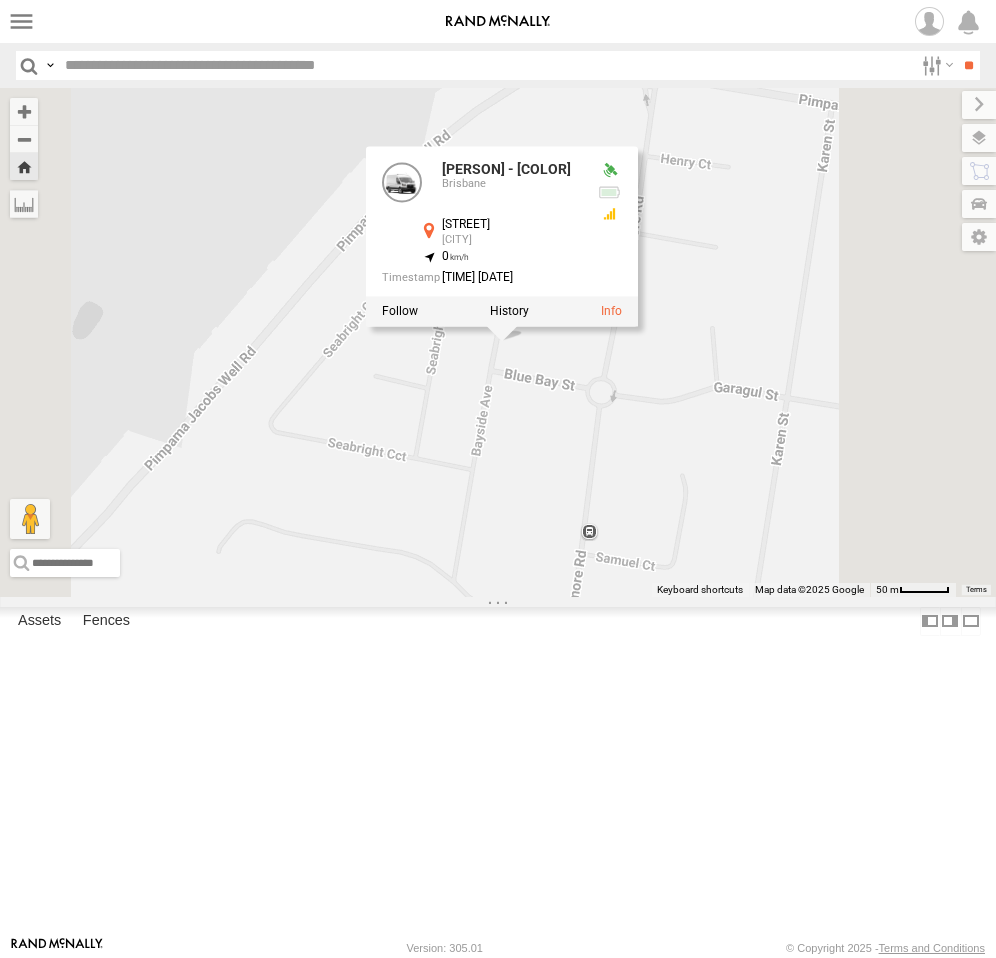 click on "Matthew - Yellow Matthew - Yellow Brisbane Bayside Ave Jacobs Well -27.78293 ,  153.36003 0 06:53:29 08/08/2025" at bounding box center [498, 342] 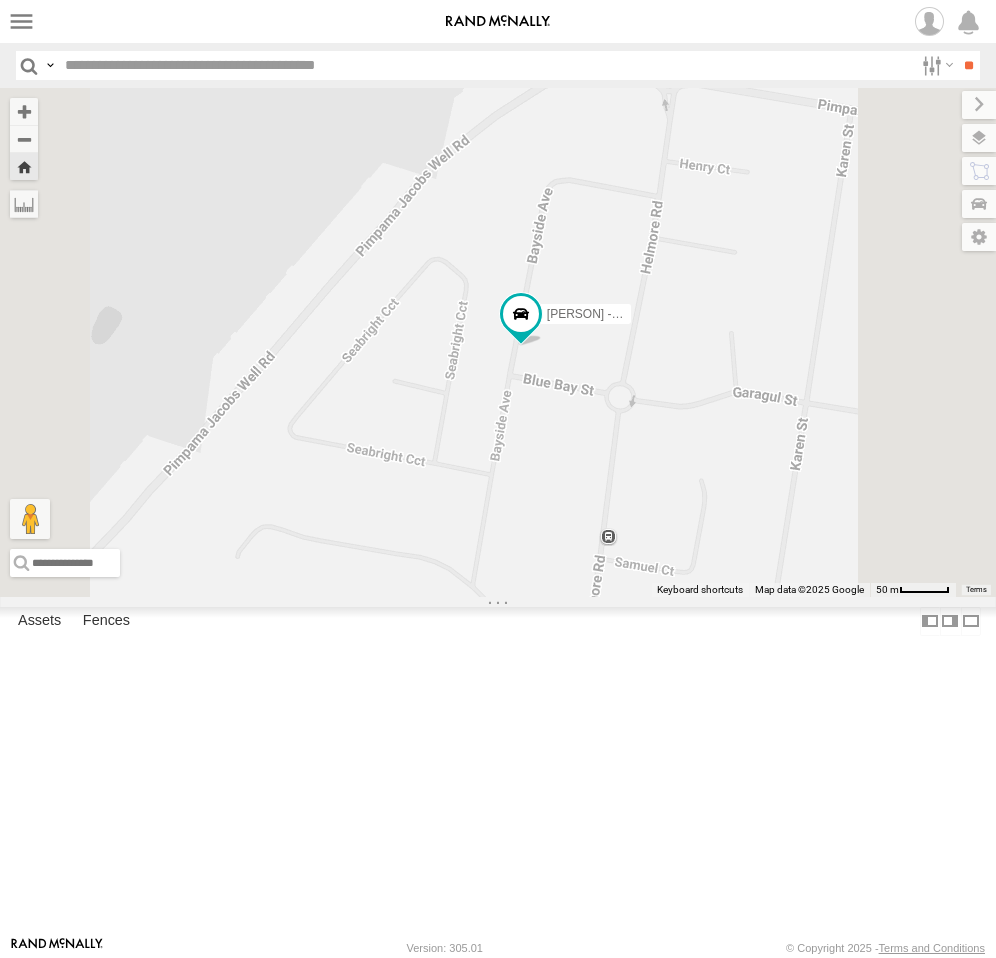 drag, startPoint x: 778, startPoint y: 545, endPoint x: 797, endPoint y: 552, distance: 20.248457 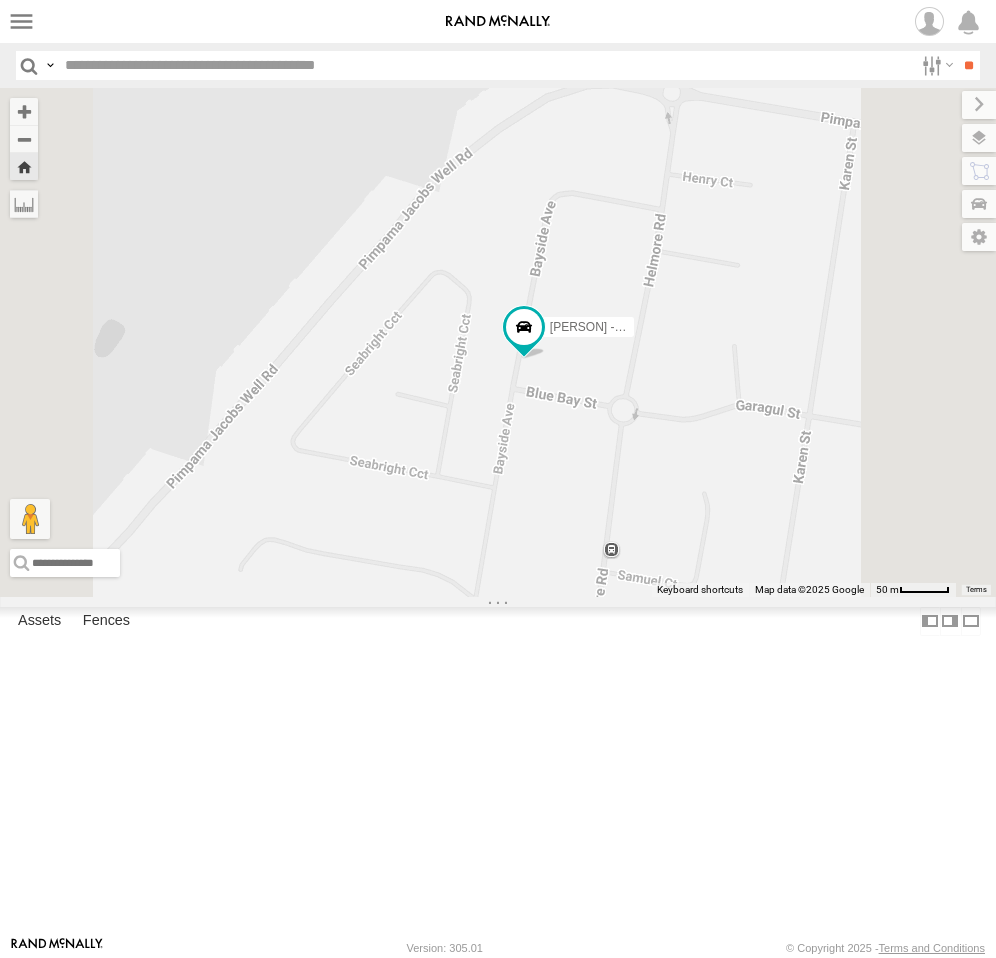 drag, startPoint x: 801, startPoint y: 544, endPoint x: 803, endPoint y: 556, distance: 12.165525 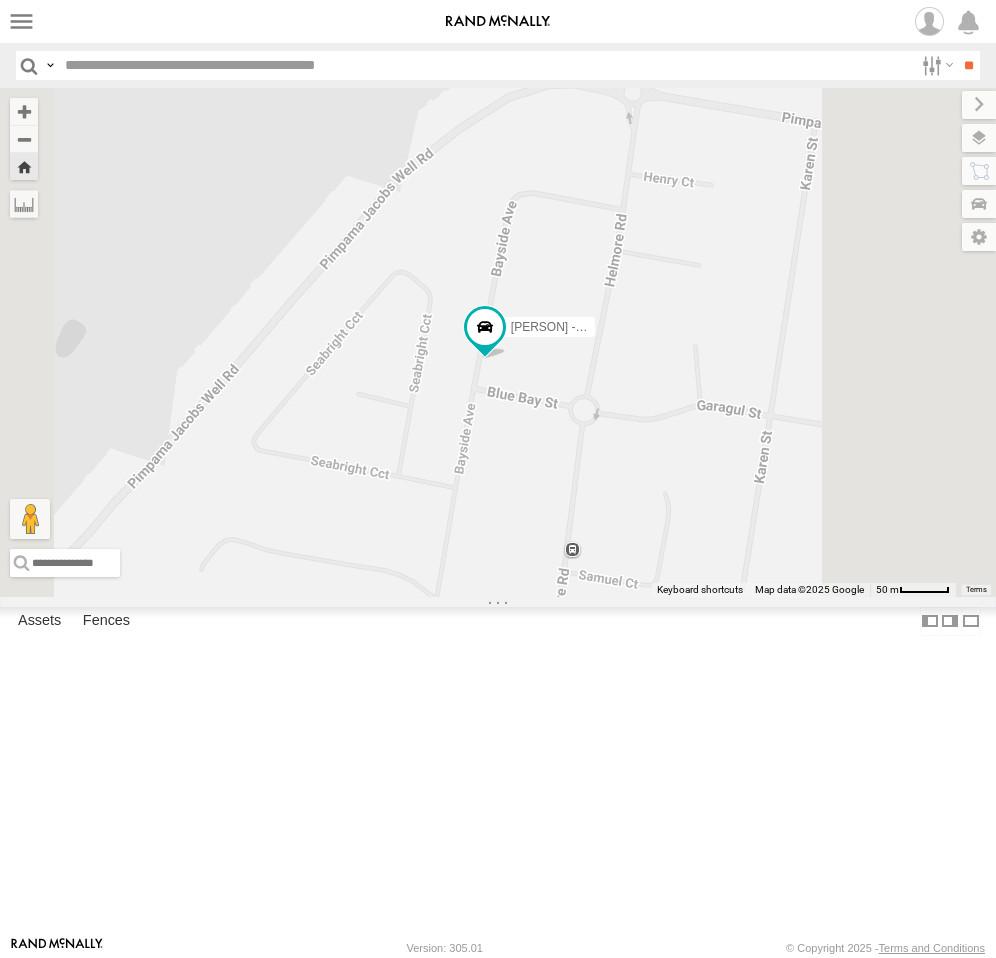 drag, startPoint x: 807, startPoint y: 552, endPoint x: 765, endPoint y: 552, distance: 42 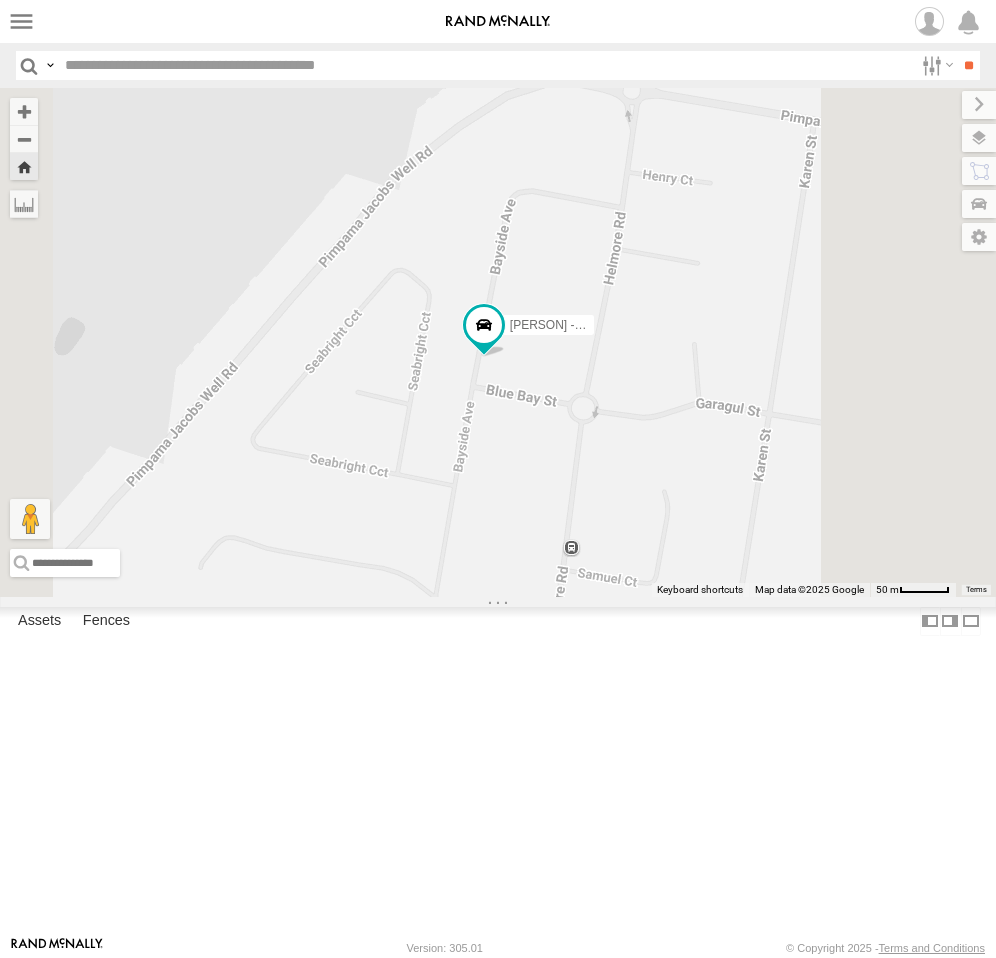 click on "[FIRST] - Yellow" at bounding box center [498, 342] 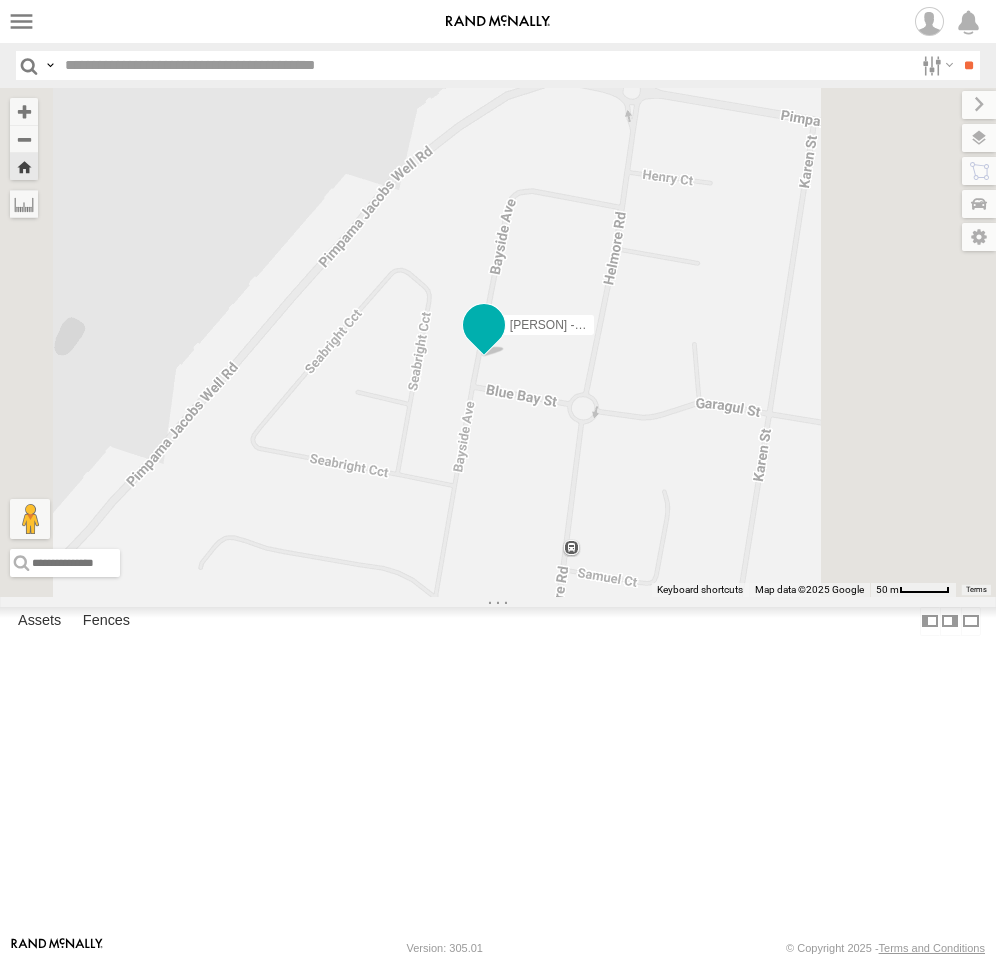 click at bounding box center [484, 326] 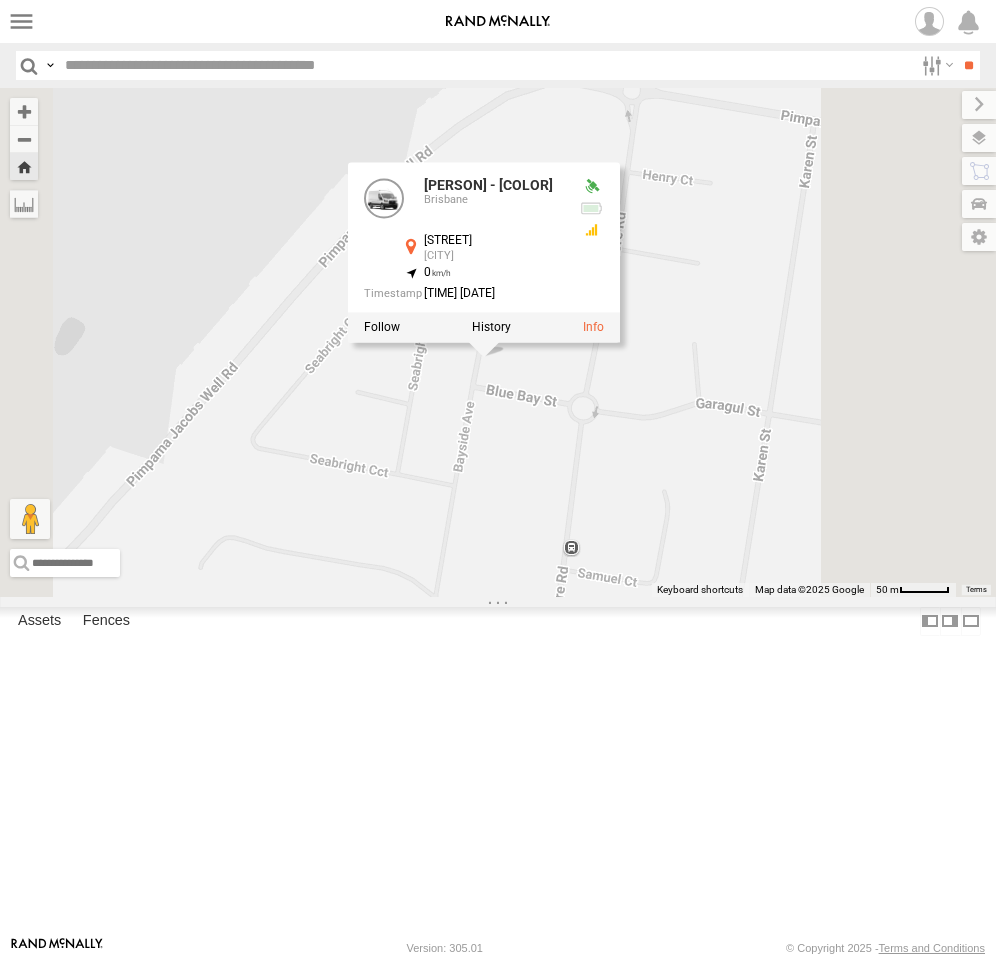 drag, startPoint x: 692, startPoint y: 572, endPoint x: 668, endPoint y: 560, distance: 26.832815 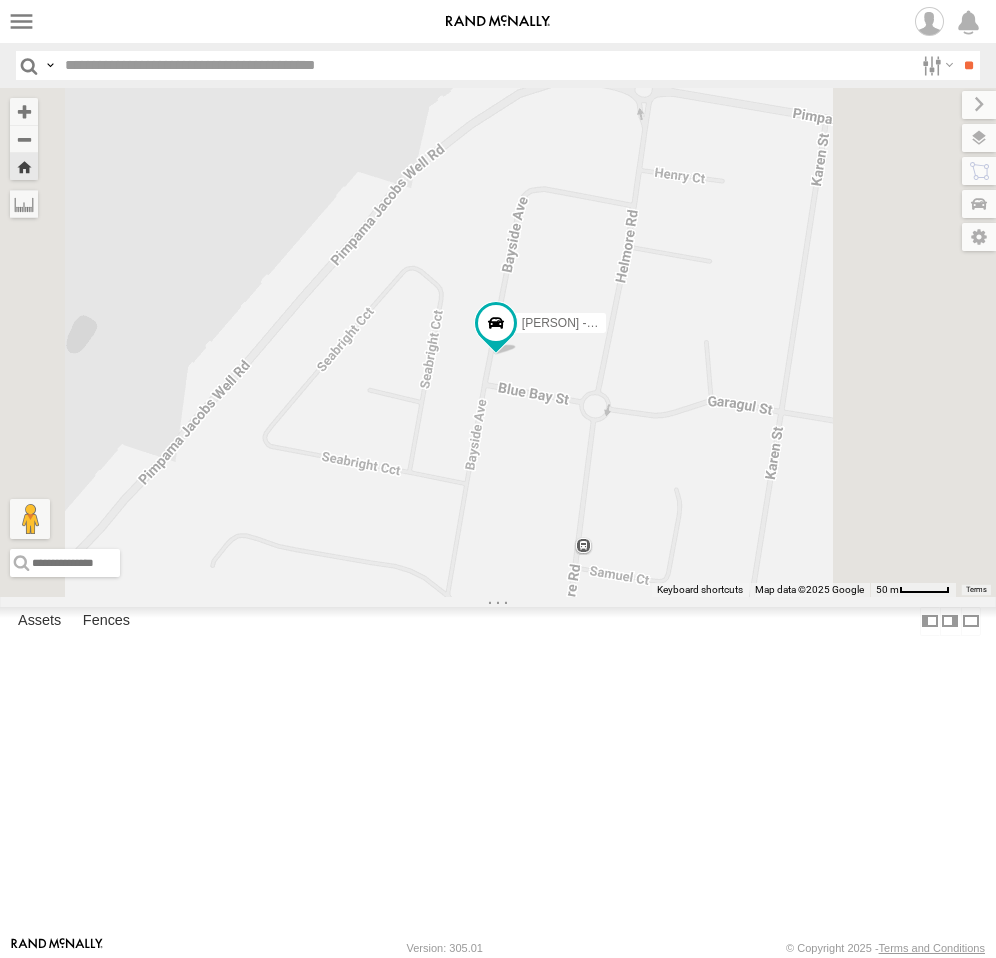 drag, startPoint x: 785, startPoint y: 539, endPoint x: 807, endPoint y: 530, distance: 23.769728 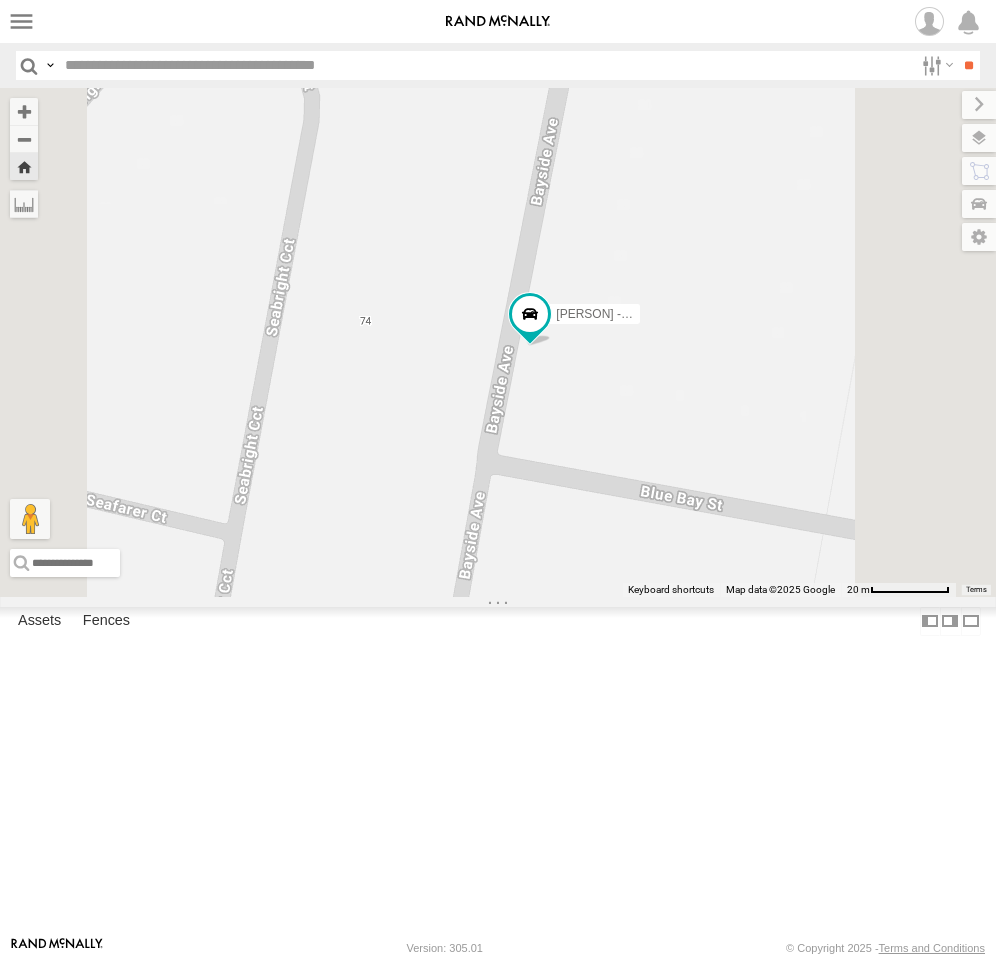 drag, startPoint x: 814, startPoint y: 527, endPoint x: 844, endPoint y: 534, distance: 30.805843 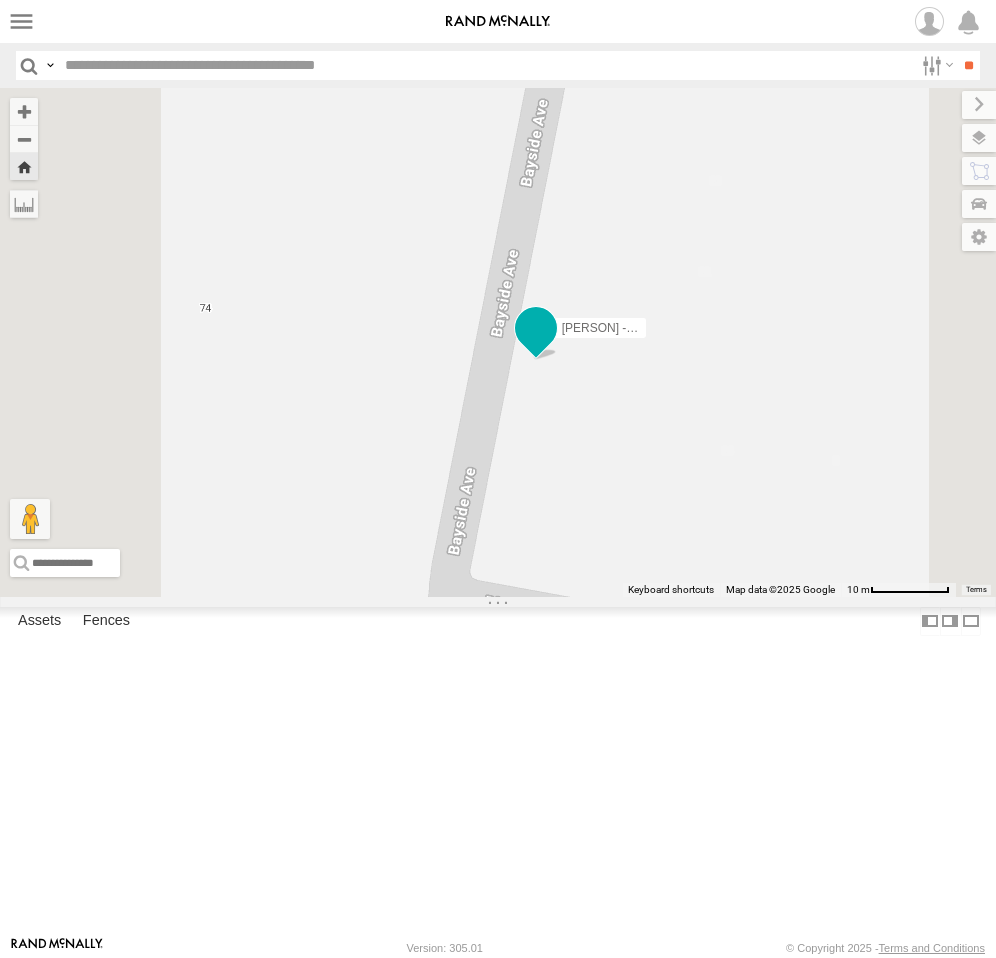 click at bounding box center [536, 328] 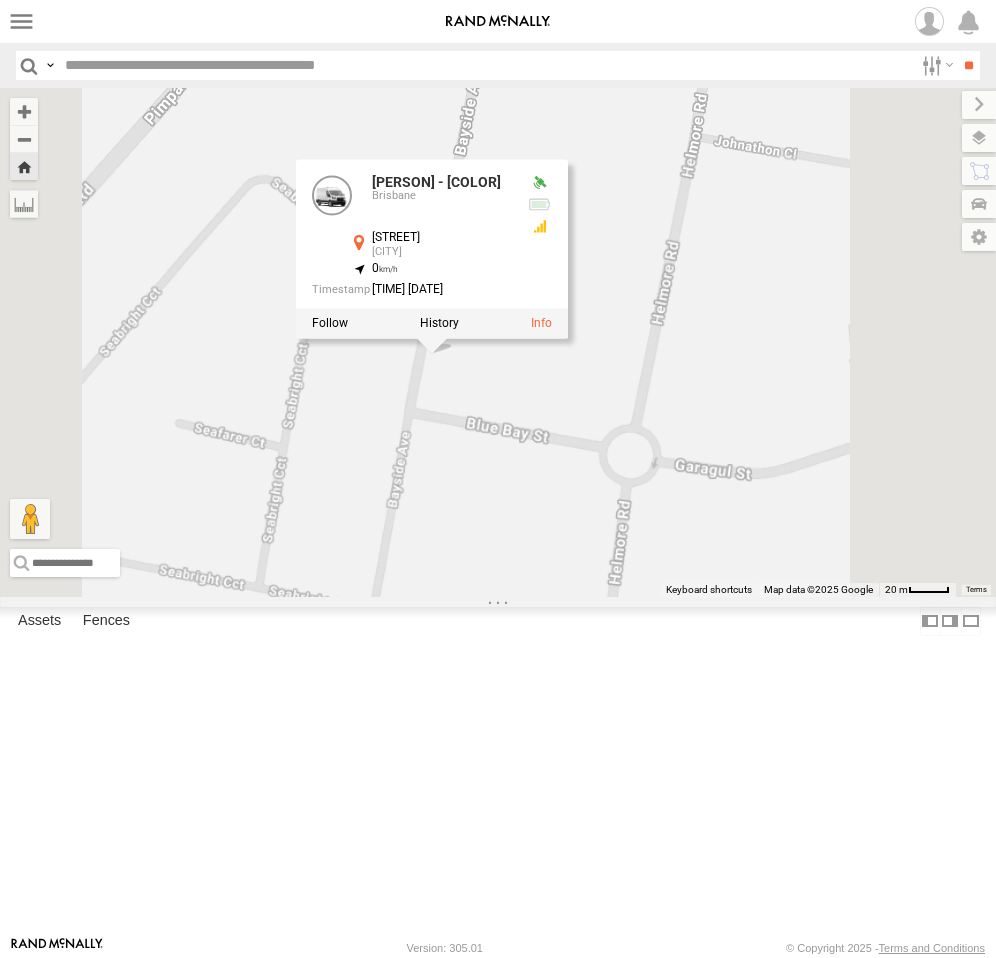 drag, startPoint x: 904, startPoint y: 683, endPoint x: 782, endPoint y: 640, distance: 129.3561 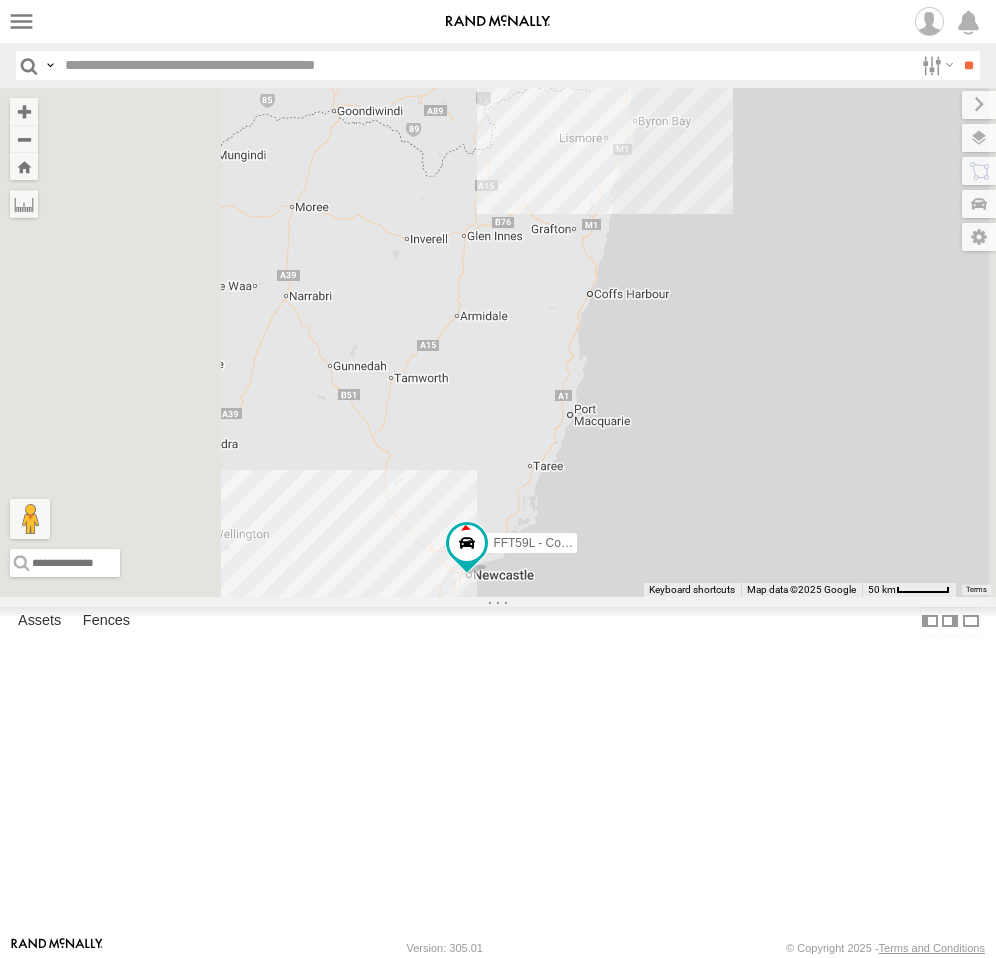 click on "Sydney" at bounding box center [0, 0] 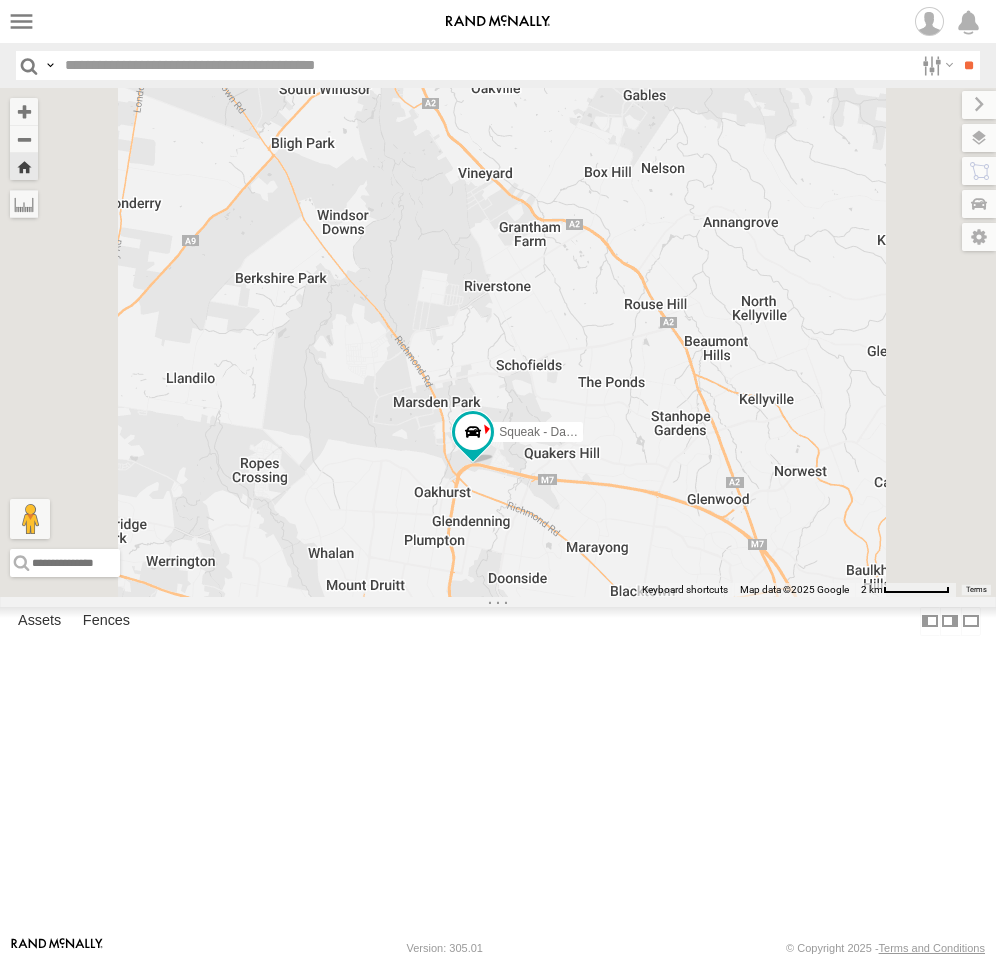 drag, startPoint x: 791, startPoint y: 754, endPoint x: 740, endPoint y: 650, distance: 115.83177 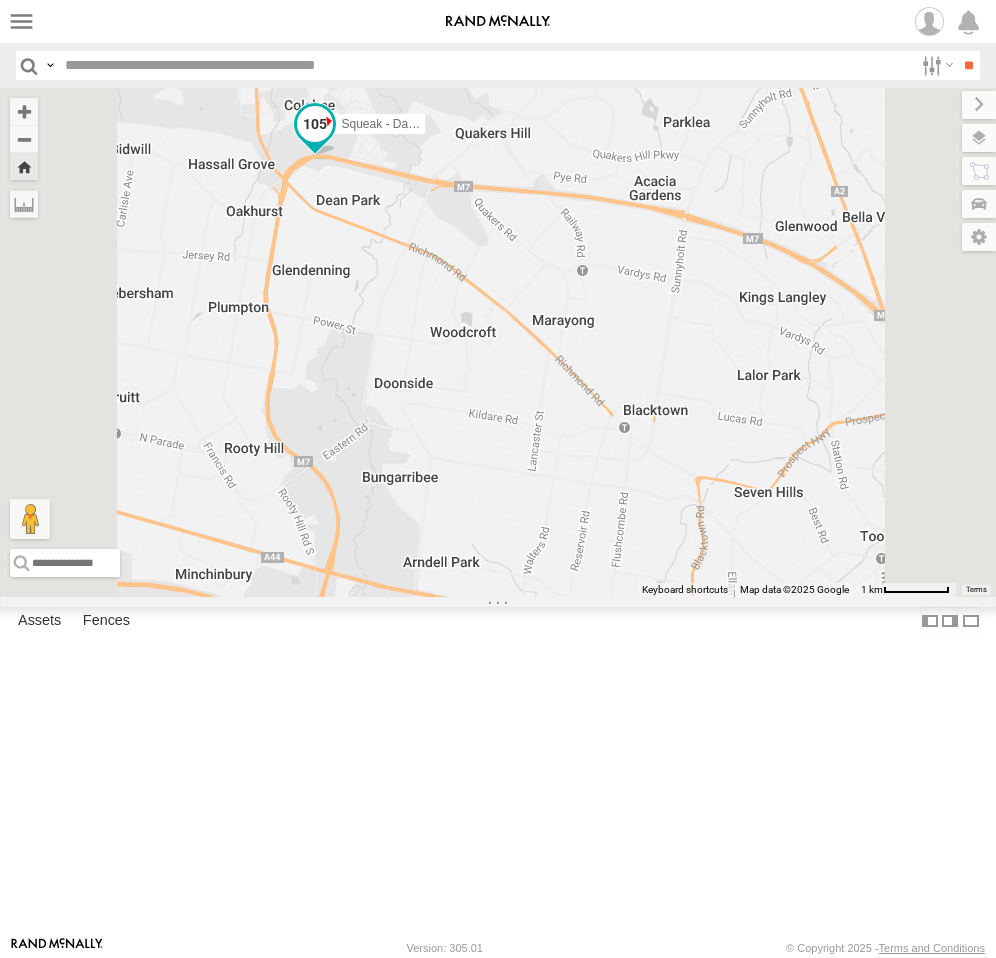 click at bounding box center [315, 129] 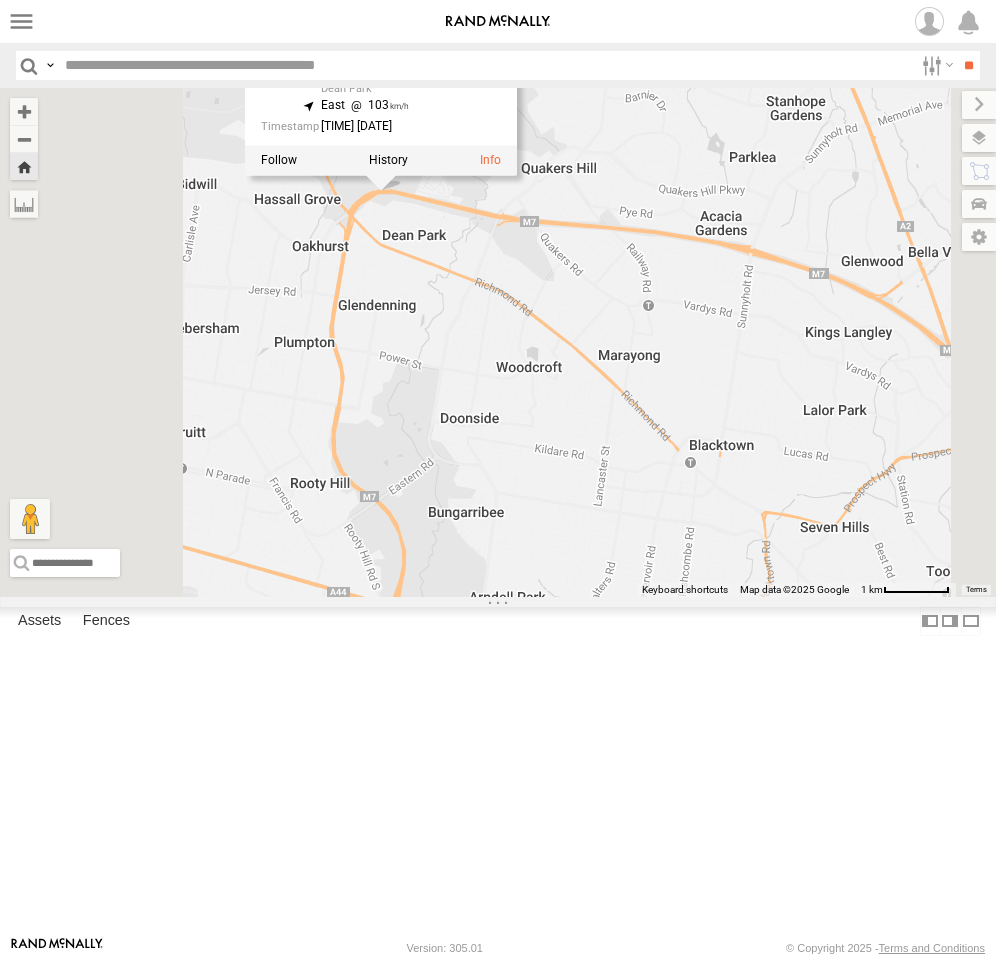 drag, startPoint x: 685, startPoint y: 546, endPoint x: 733, endPoint y: 562, distance: 50.596443 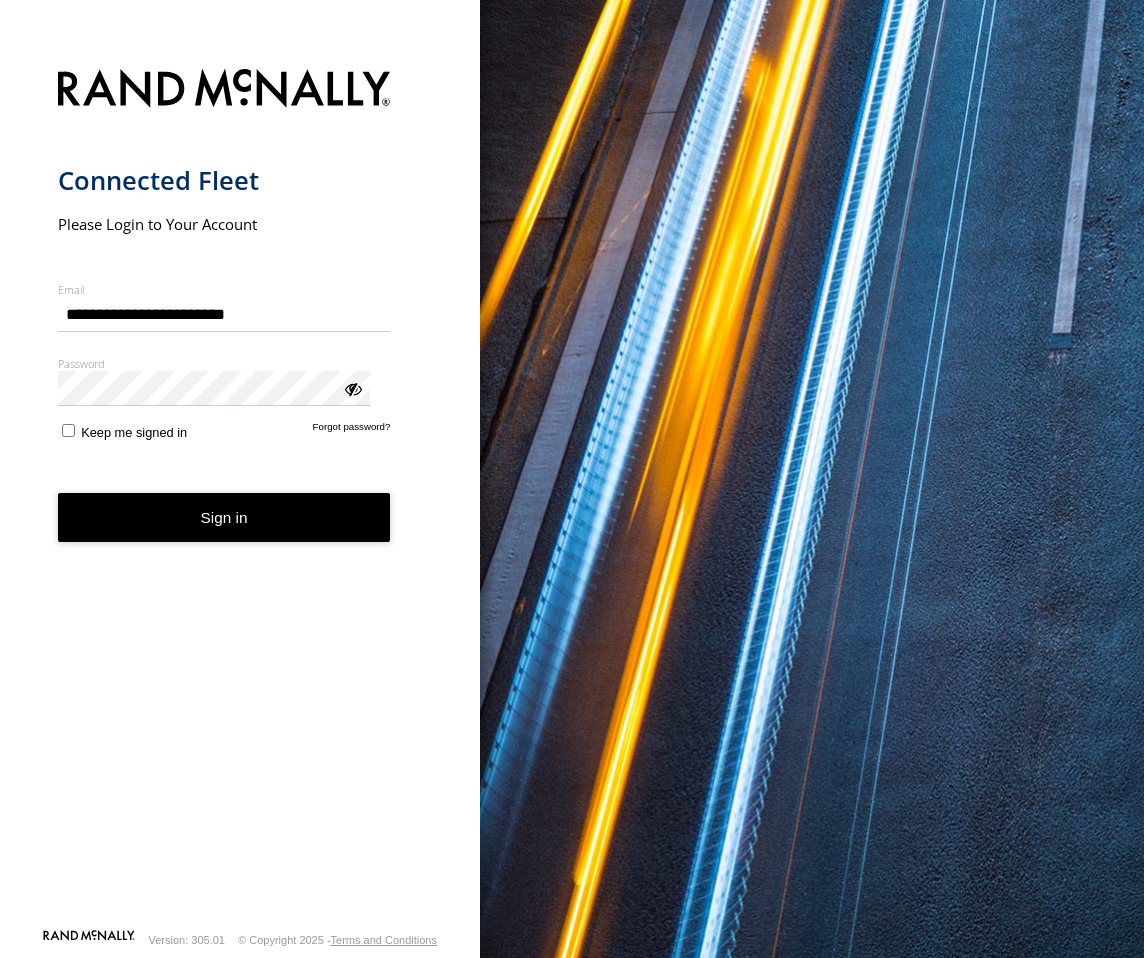scroll, scrollTop: 0, scrollLeft: 0, axis: both 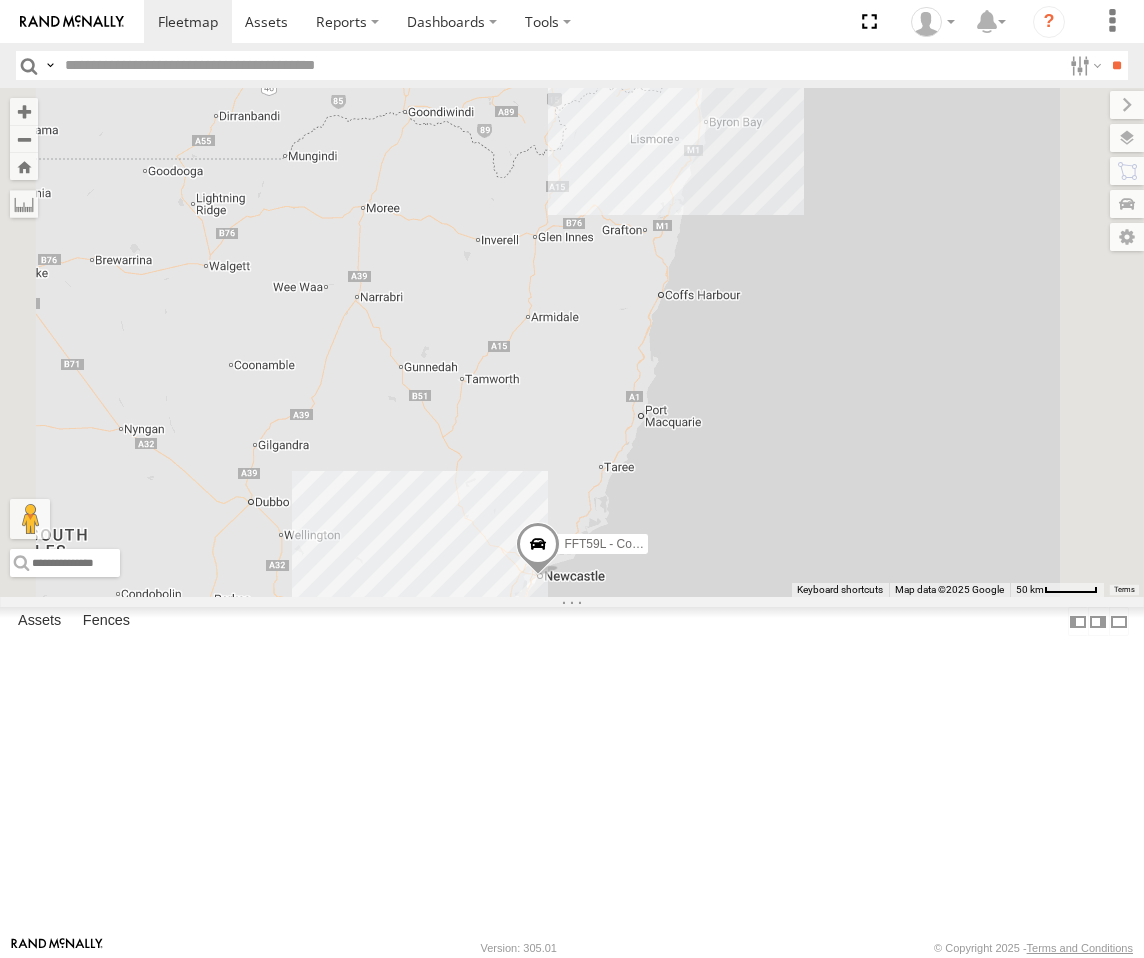 click on "Brisbane" at bounding box center (0, 0) 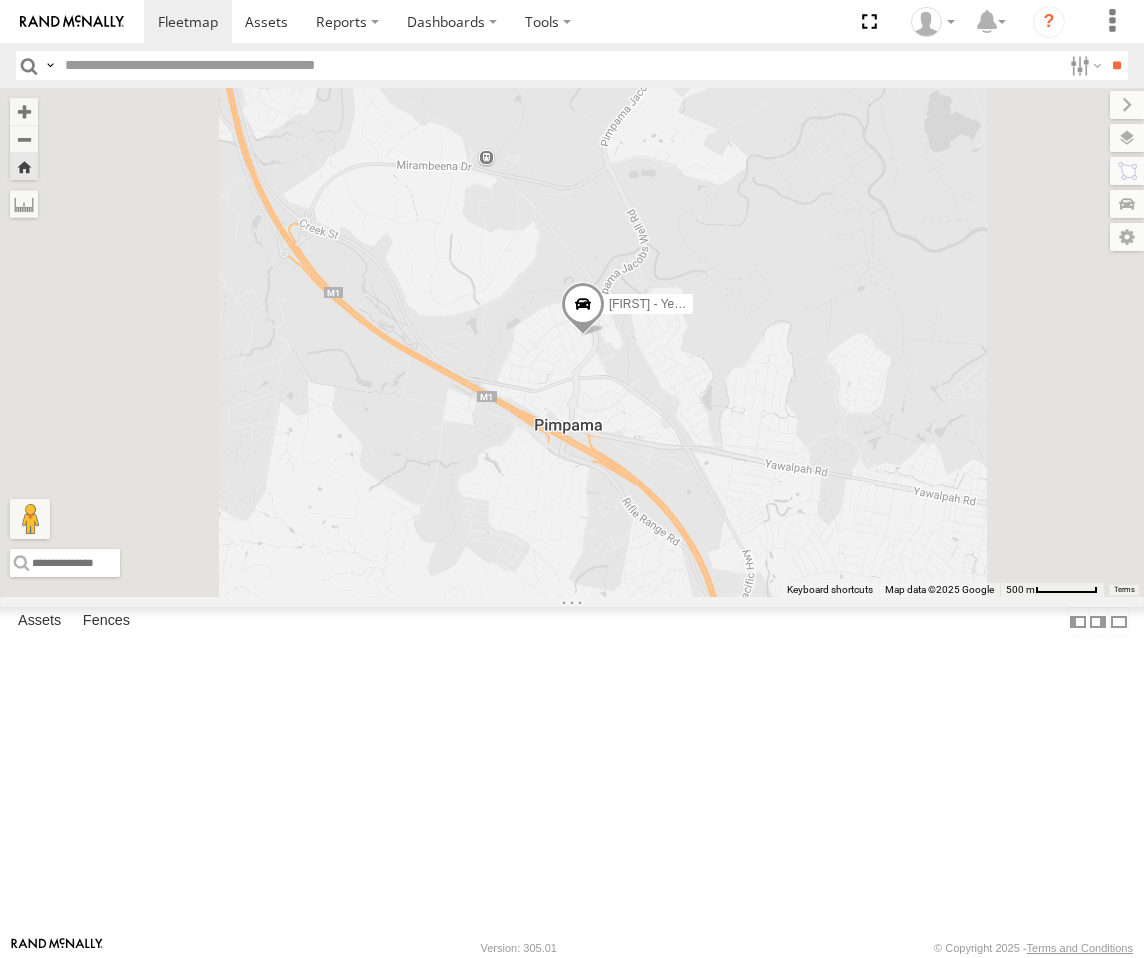 click at bounding box center (583, 309) 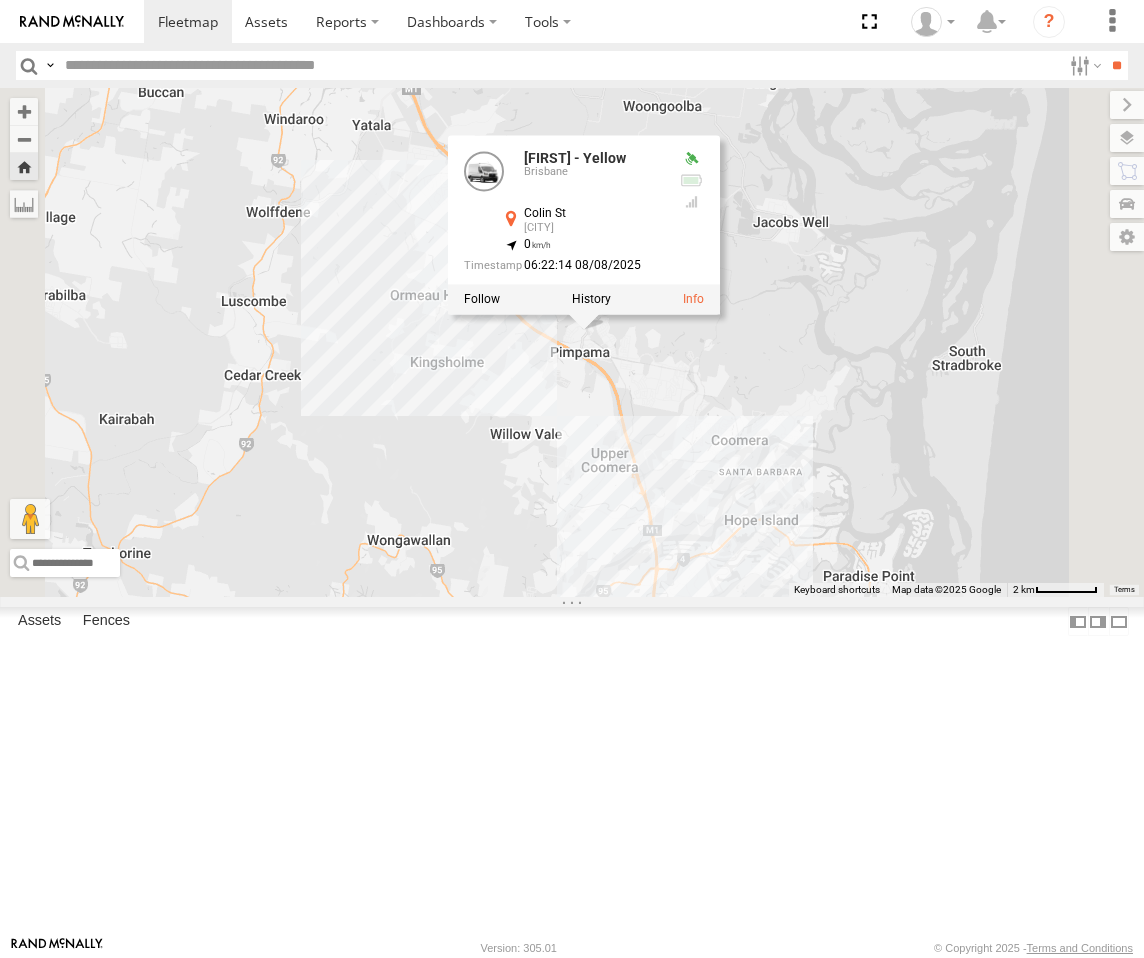 drag, startPoint x: 892, startPoint y: 553, endPoint x: 878, endPoint y: 579, distance: 29.529646 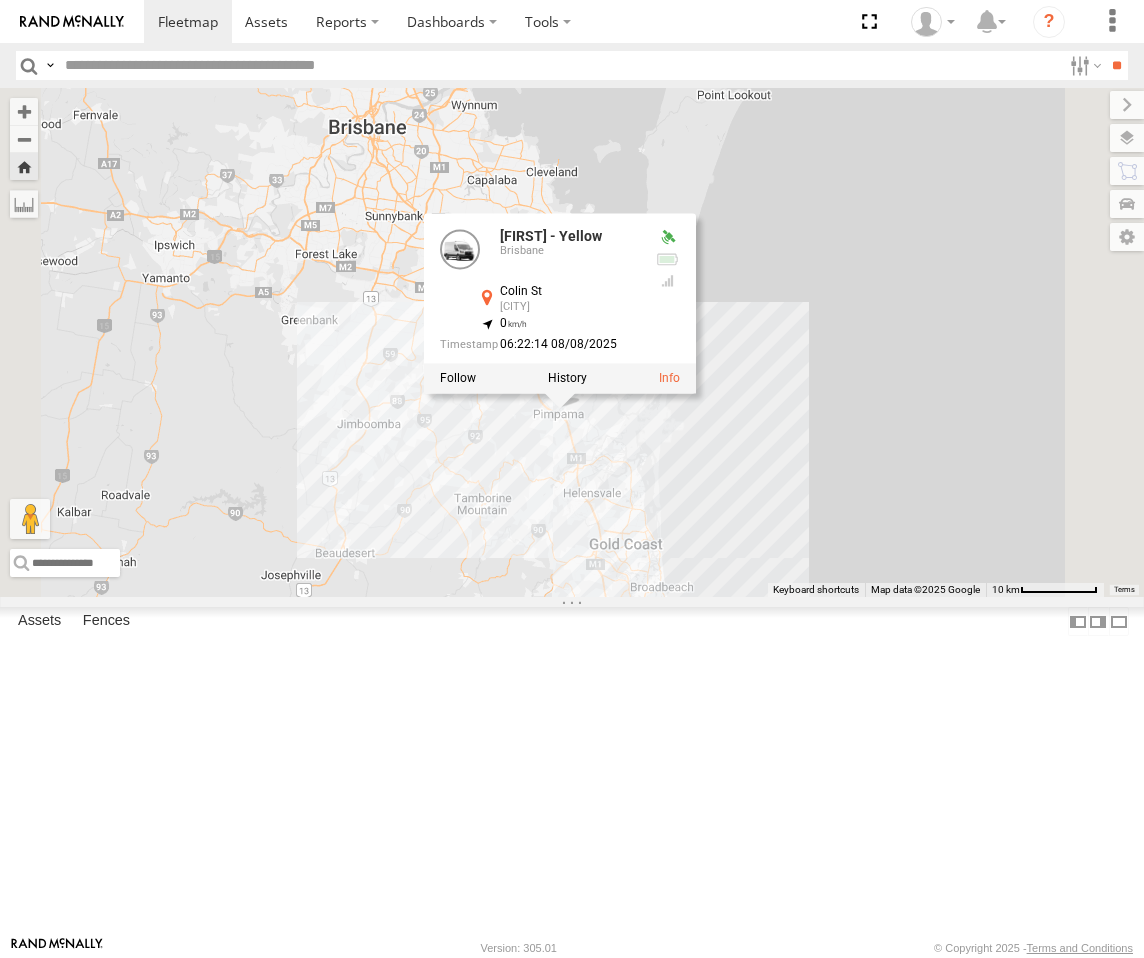 click on "[FIRST] - Yellow [FIRST] - Yellow [CITY] [STREET] [CITY] [COORDINATES] 0 06:22:14 08/08/2025" at bounding box center [572, 342] 